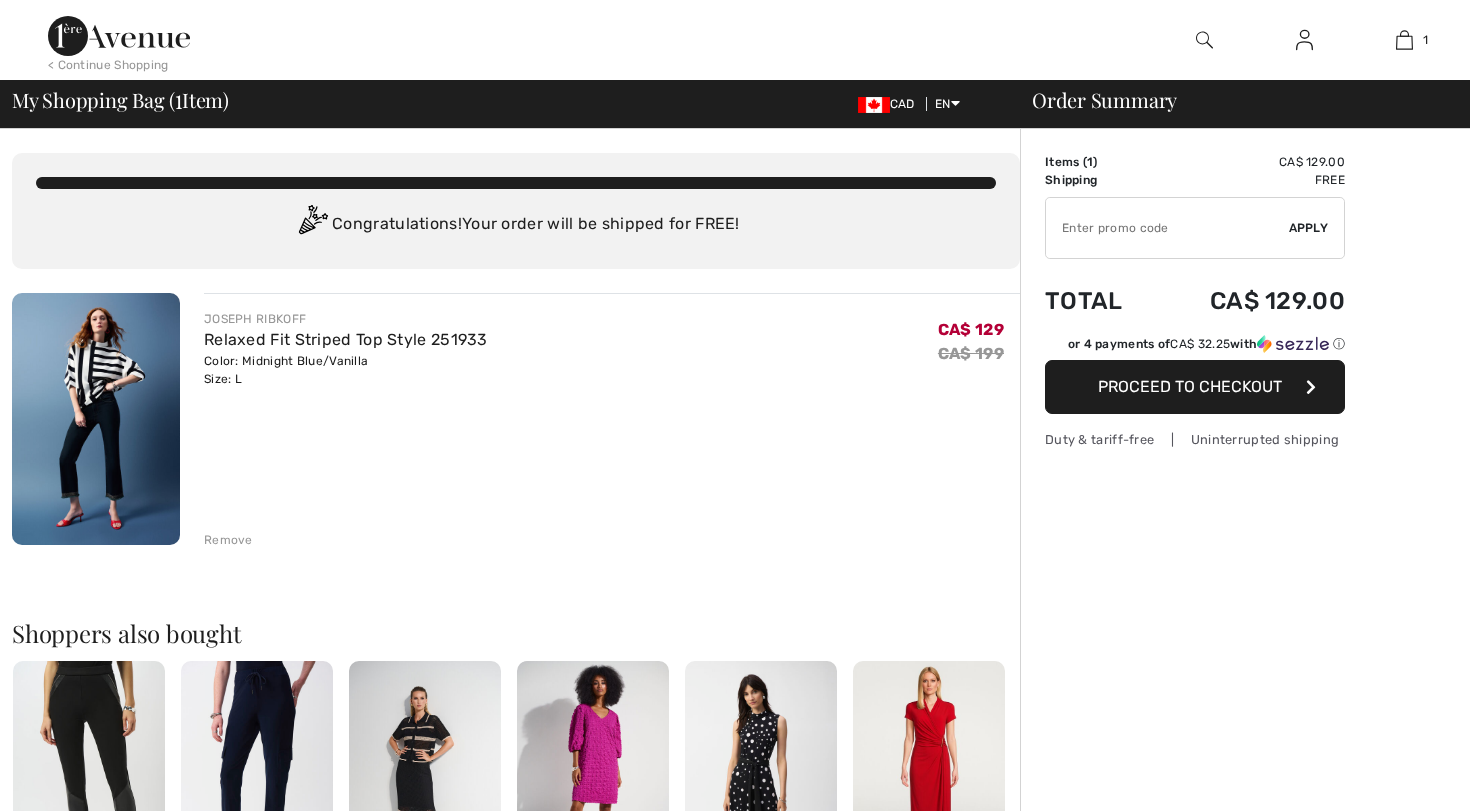 scroll, scrollTop: 0, scrollLeft: 0, axis: both 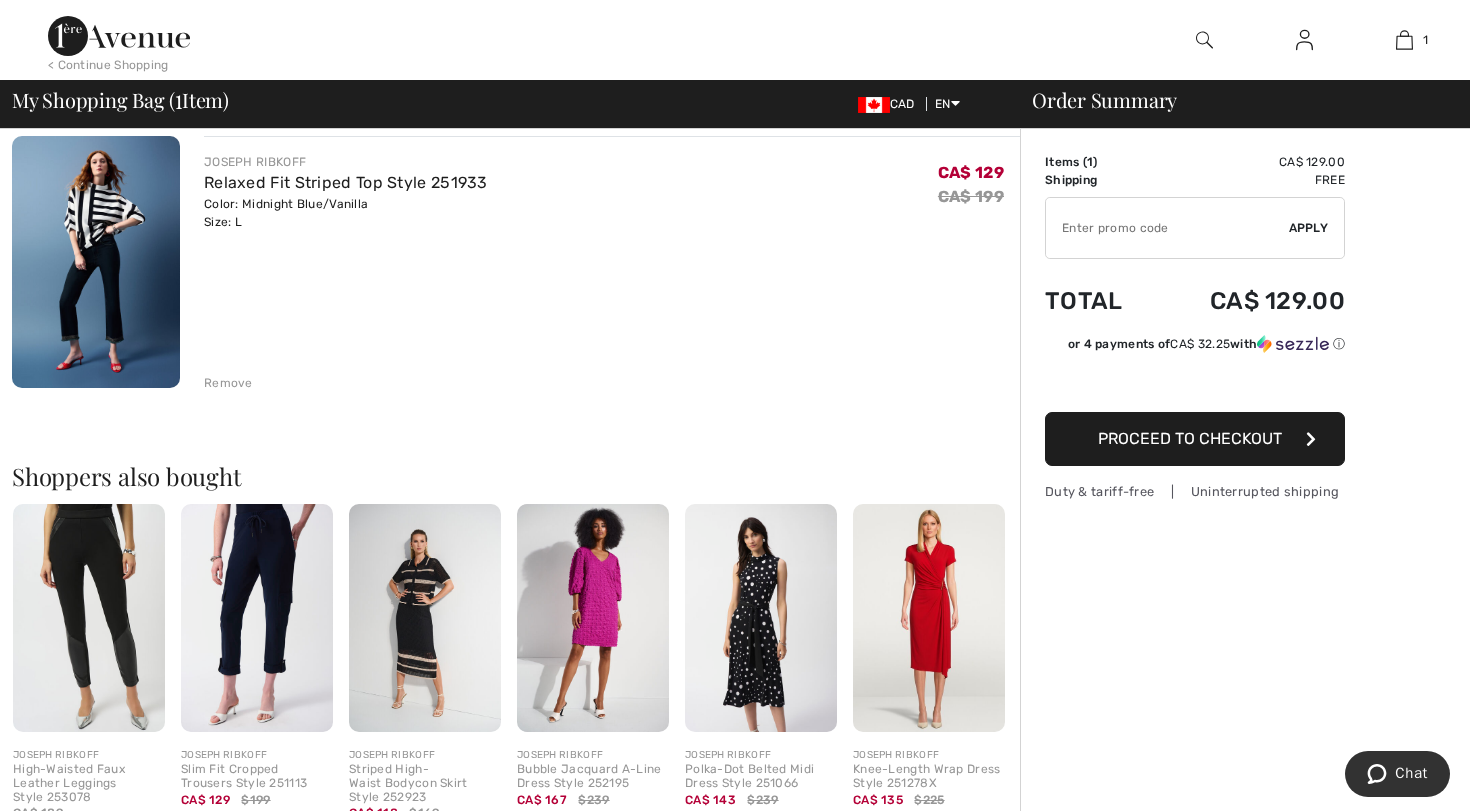 click on "Proceed to Checkout" at bounding box center (1190, 438) 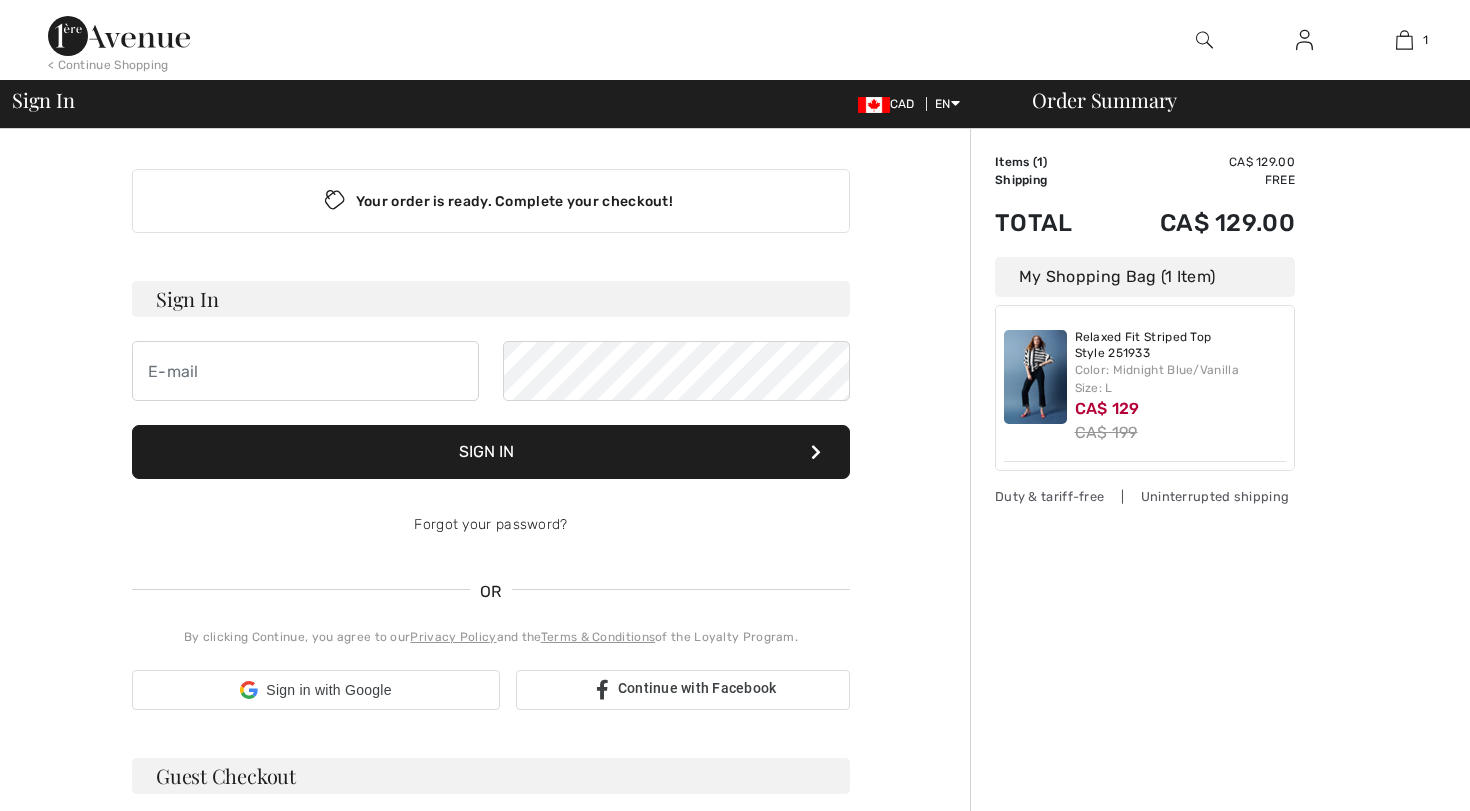 scroll, scrollTop: 0, scrollLeft: 0, axis: both 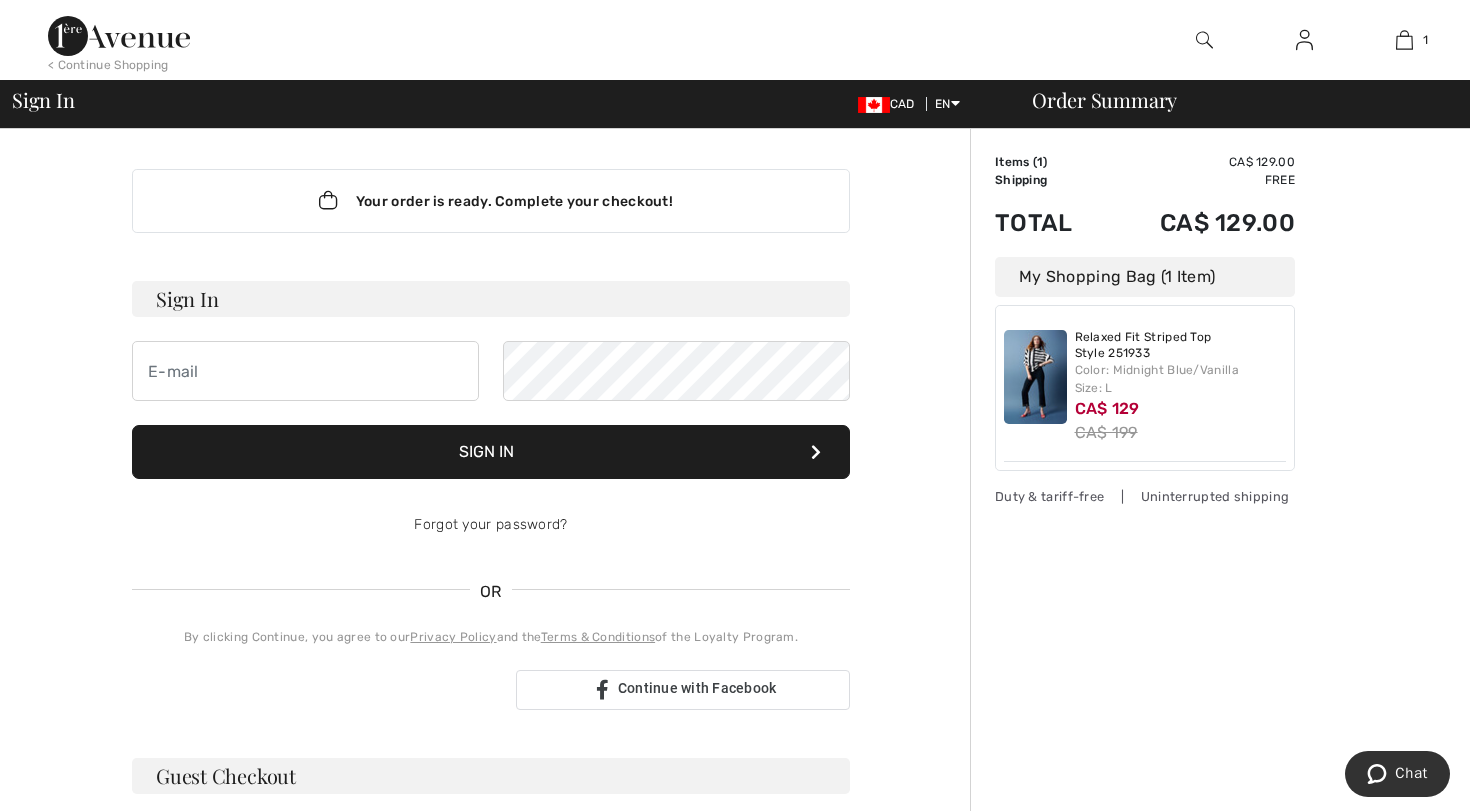click on "Sign In" at bounding box center [491, 299] 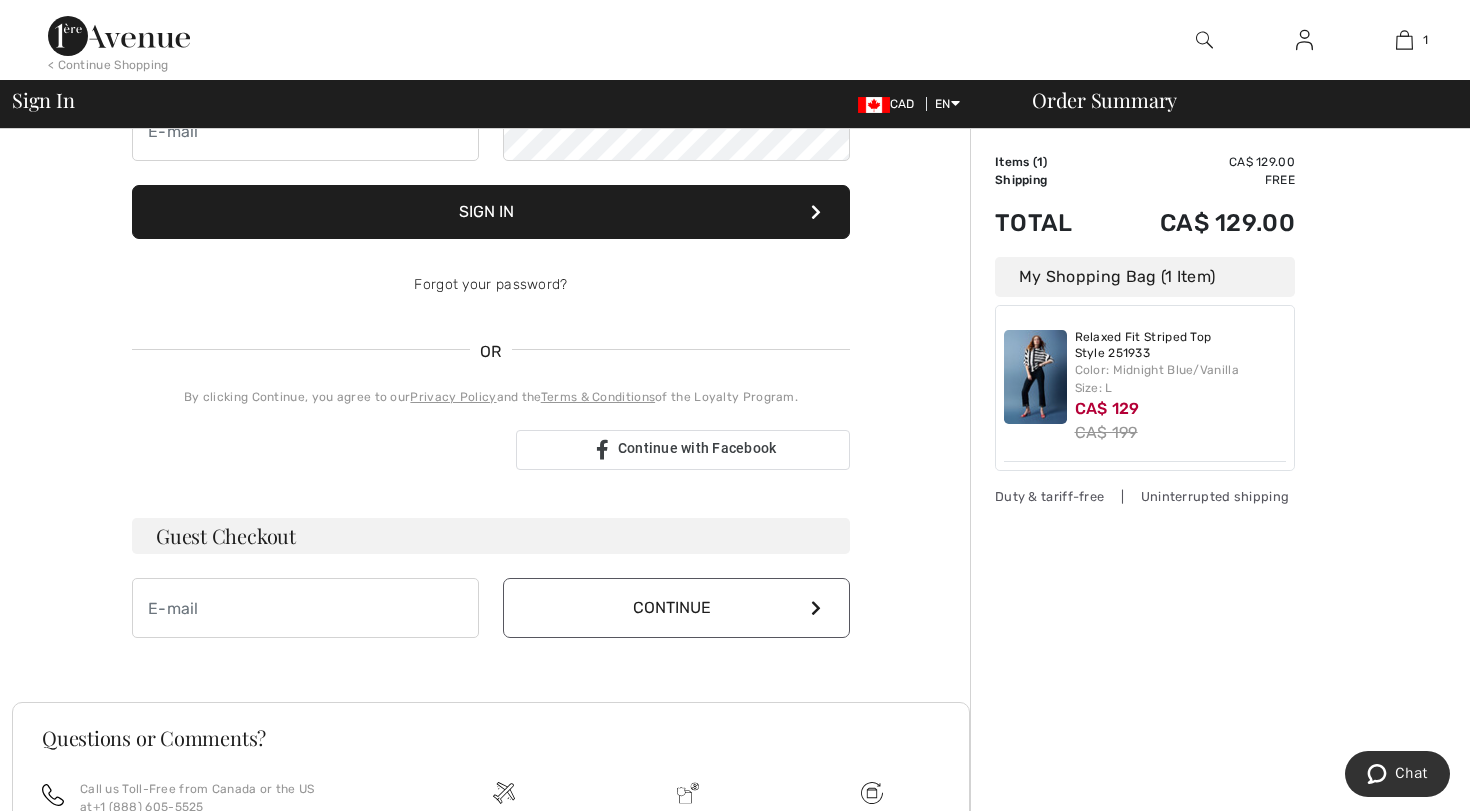 scroll, scrollTop: 240, scrollLeft: 0, axis: vertical 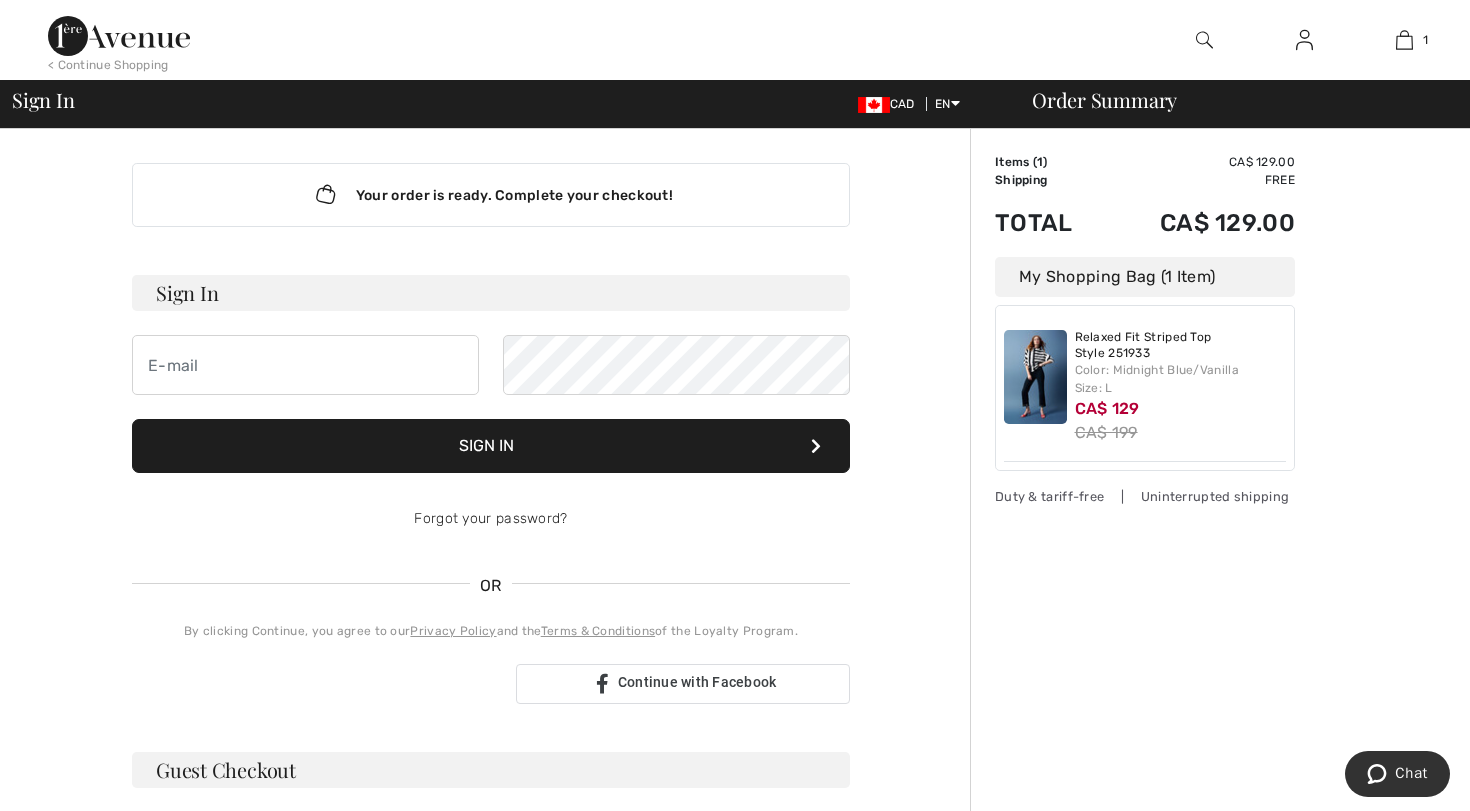 click on "< Continue Shopping" at bounding box center [108, 65] 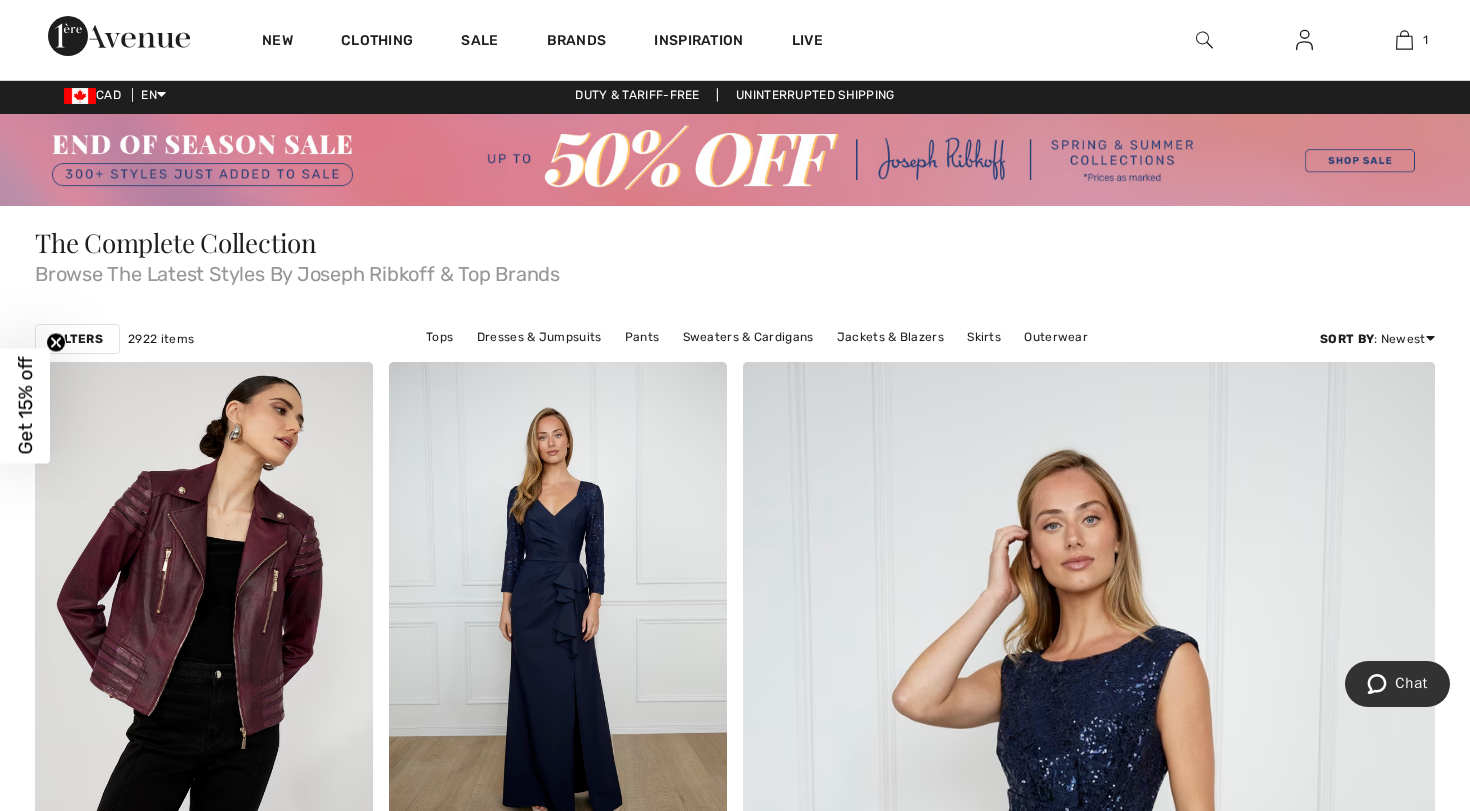scroll, scrollTop: 5, scrollLeft: 0, axis: vertical 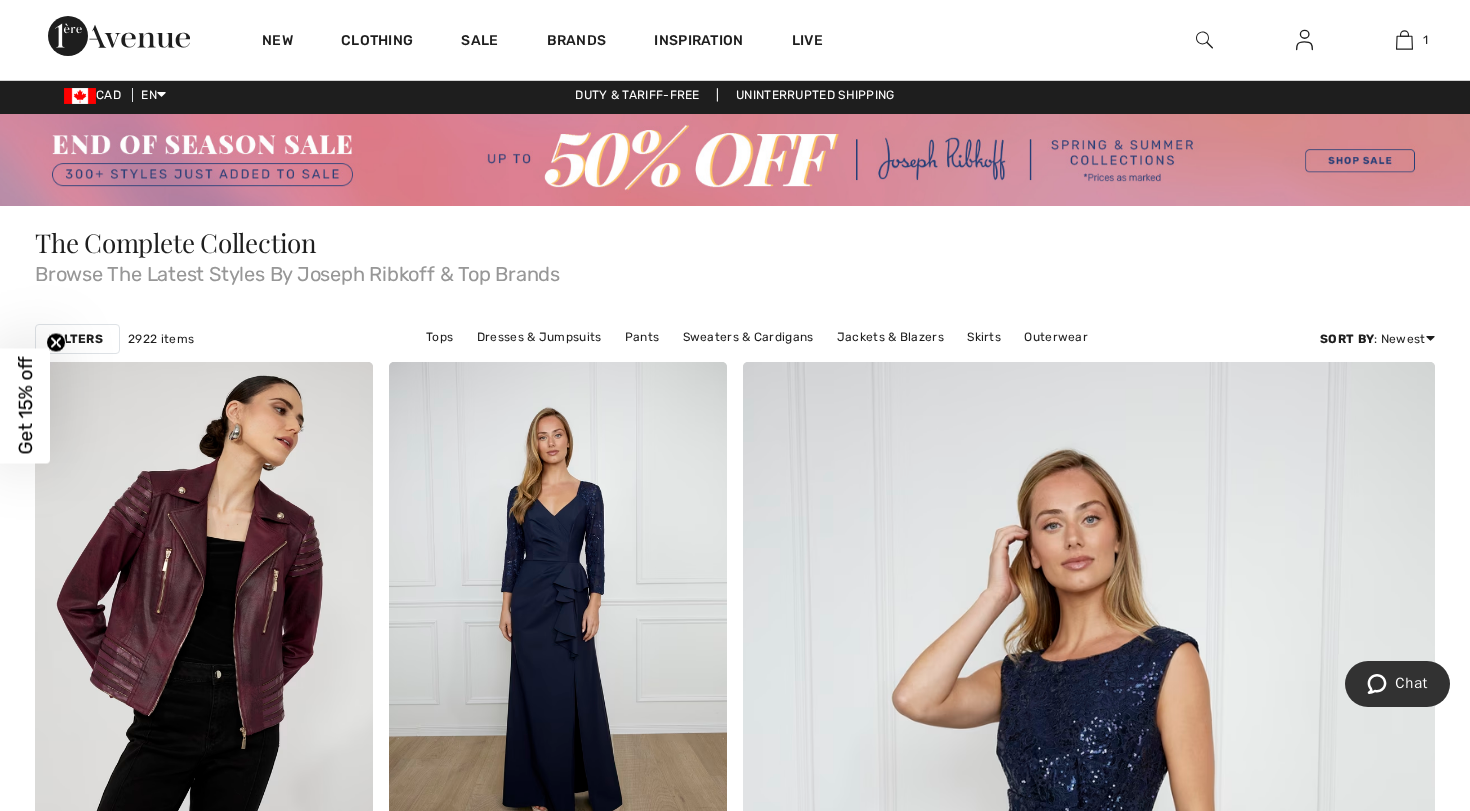 click on "Get 15% off" at bounding box center [25, 406] 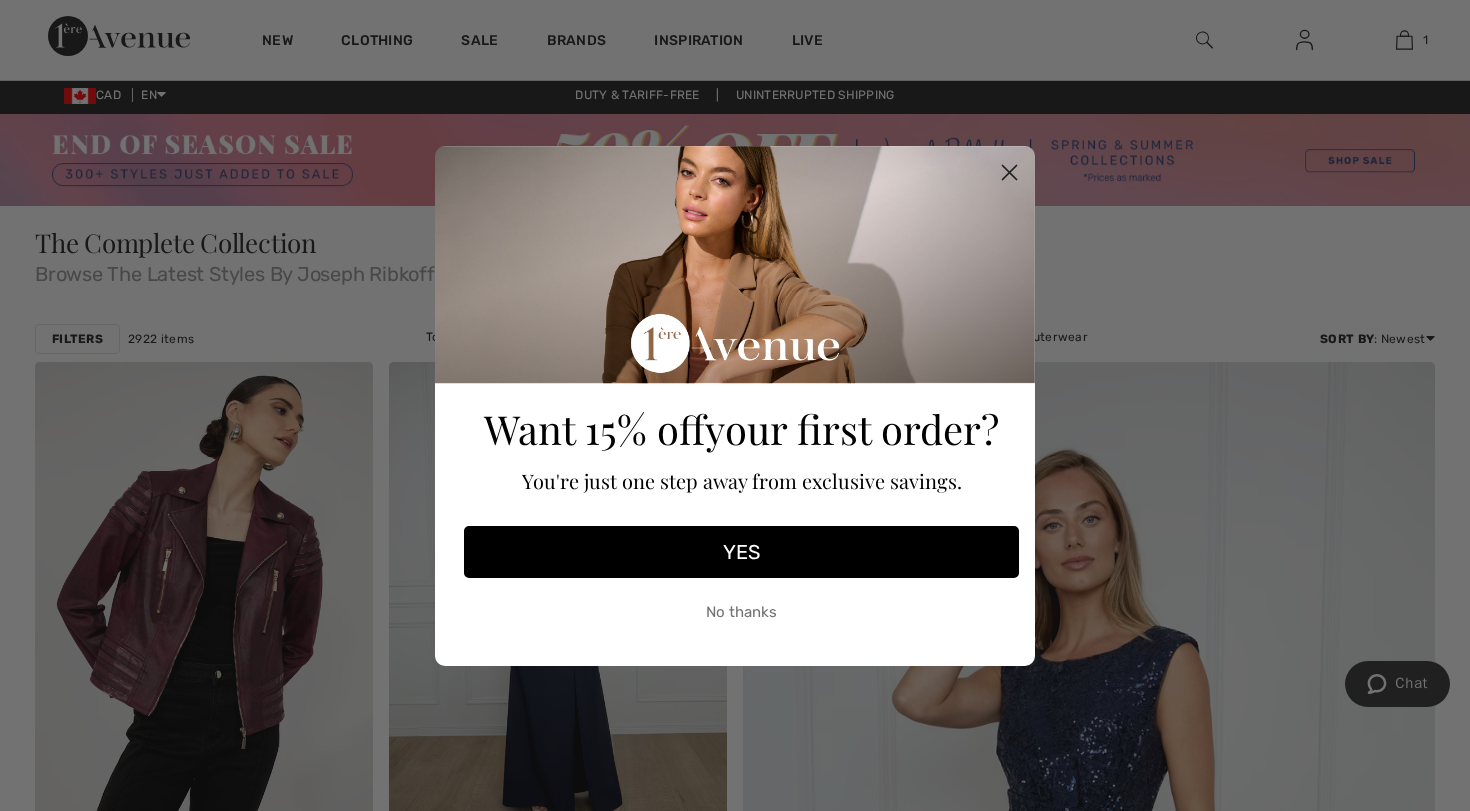 click on "YES" at bounding box center [741, 552] 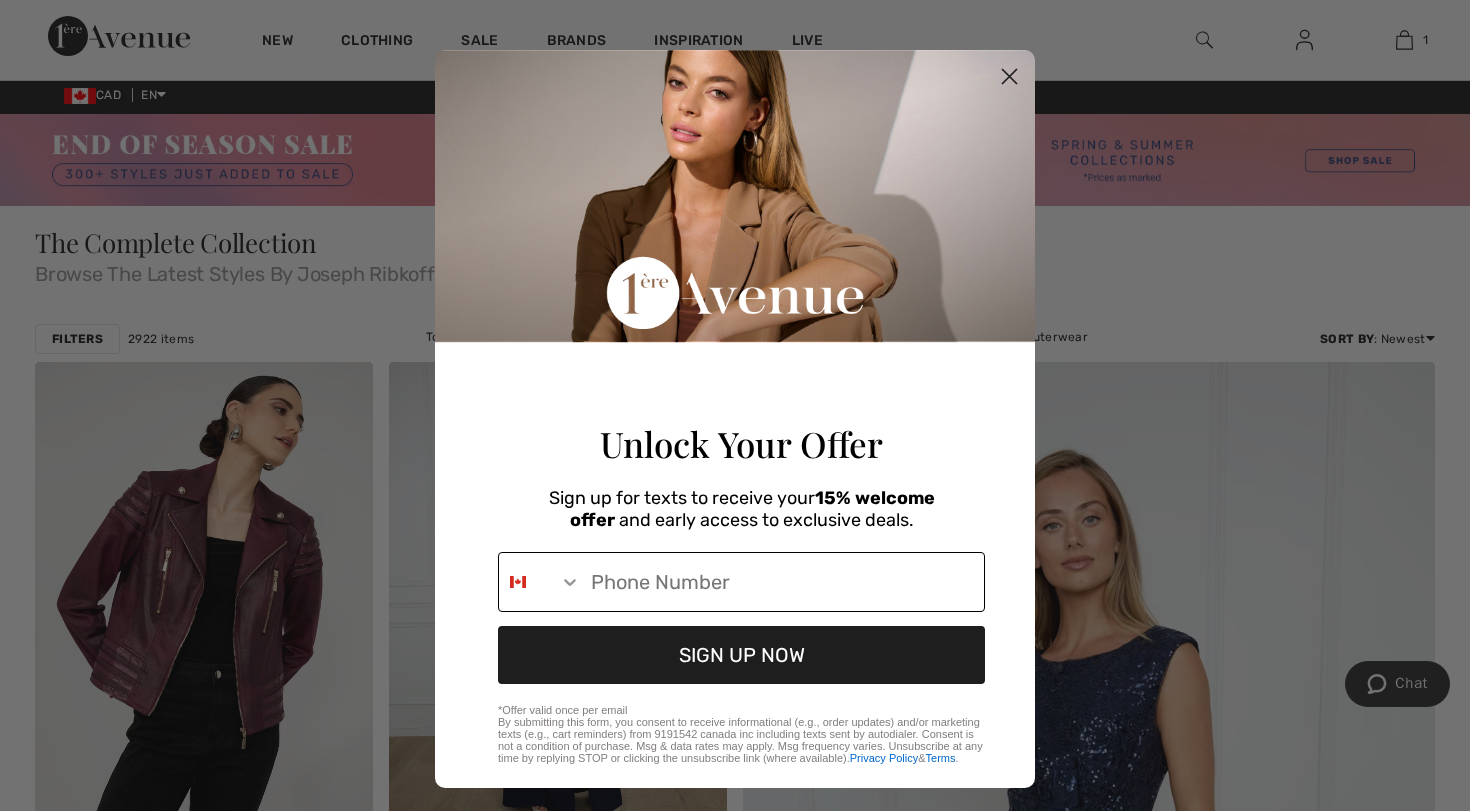 click on "Phone Number" at bounding box center [782, 582] 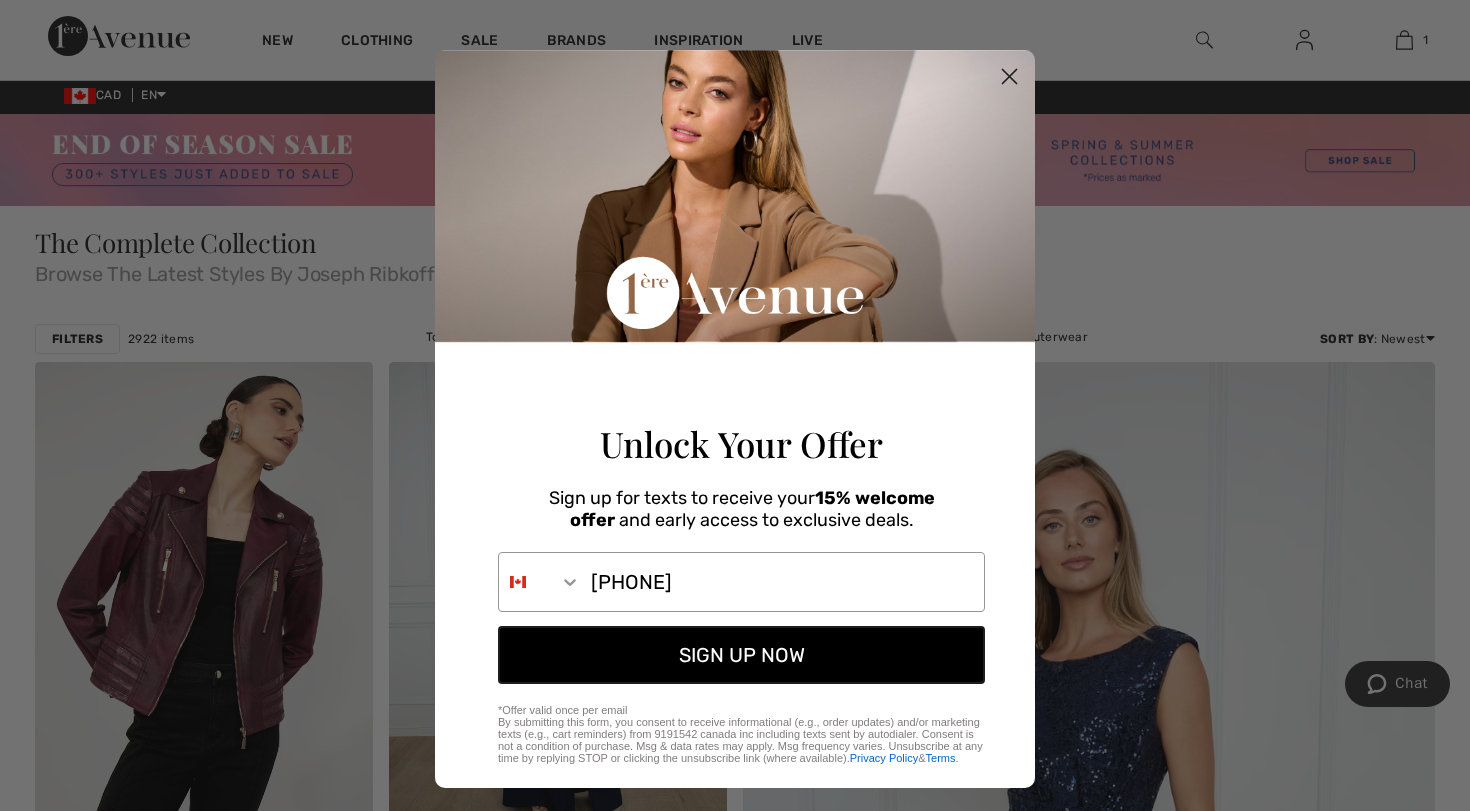 type on "416-803-5339" 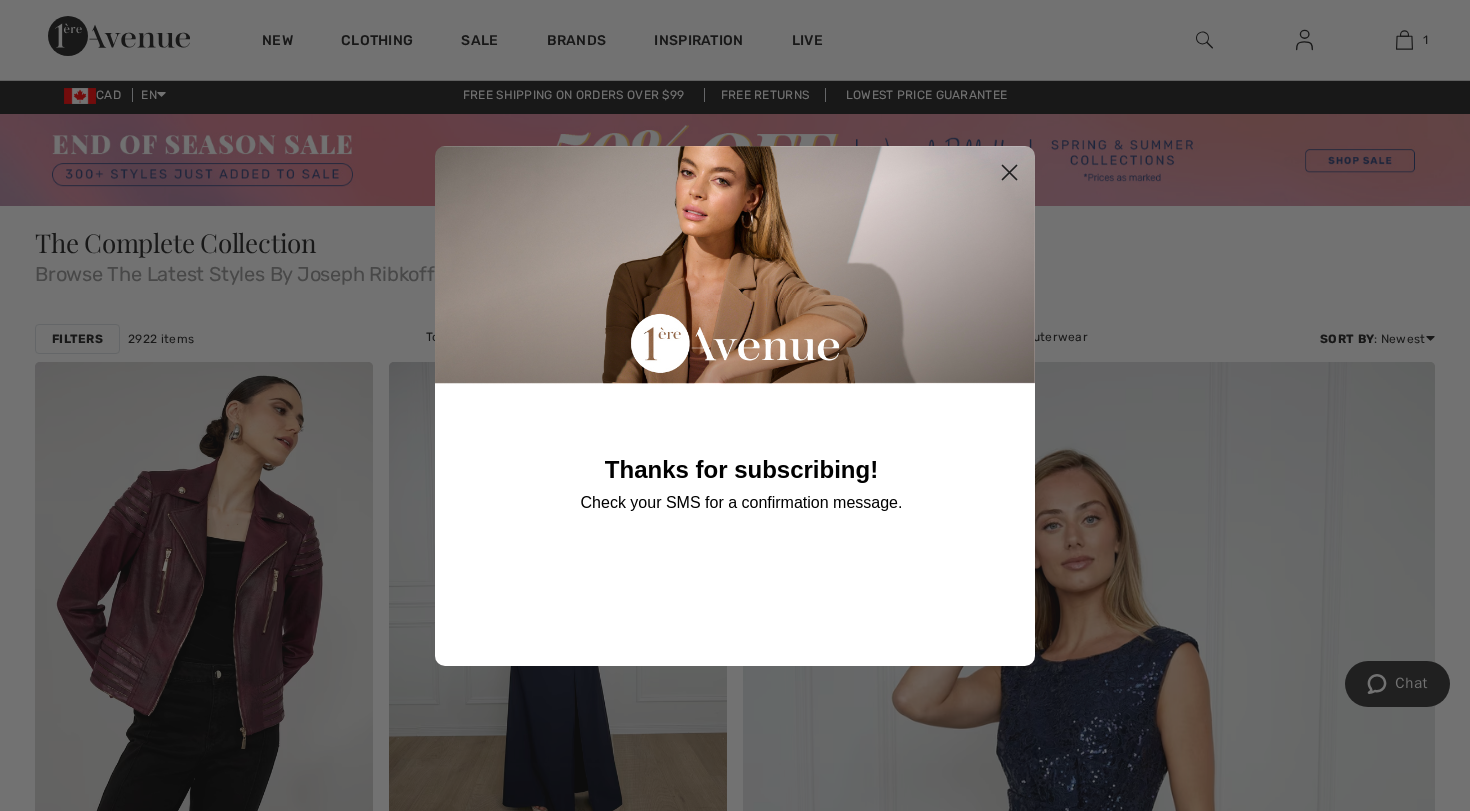 click 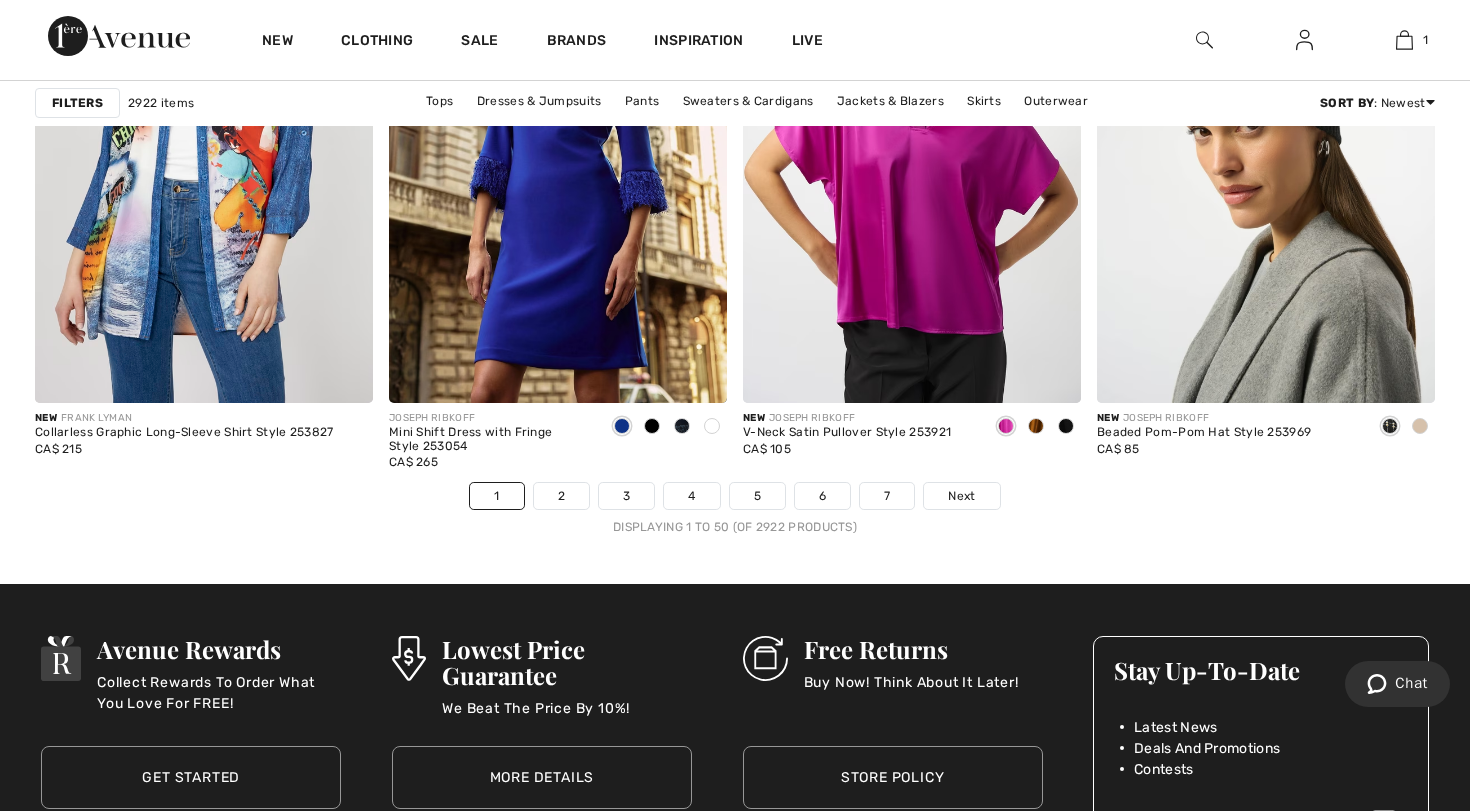 scroll, scrollTop: 9070, scrollLeft: 0, axis: vertical 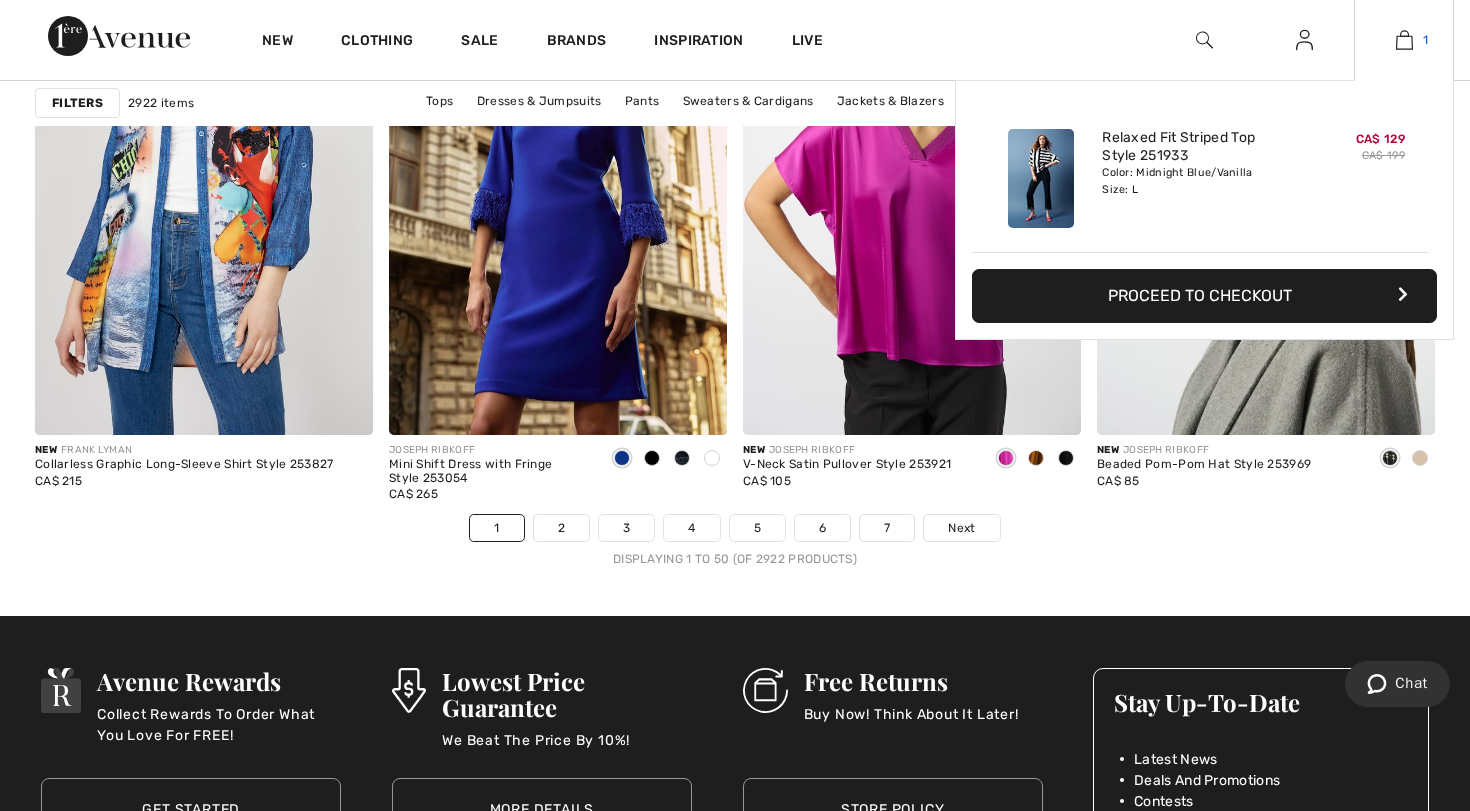 click at bounding box center [1404, 40] 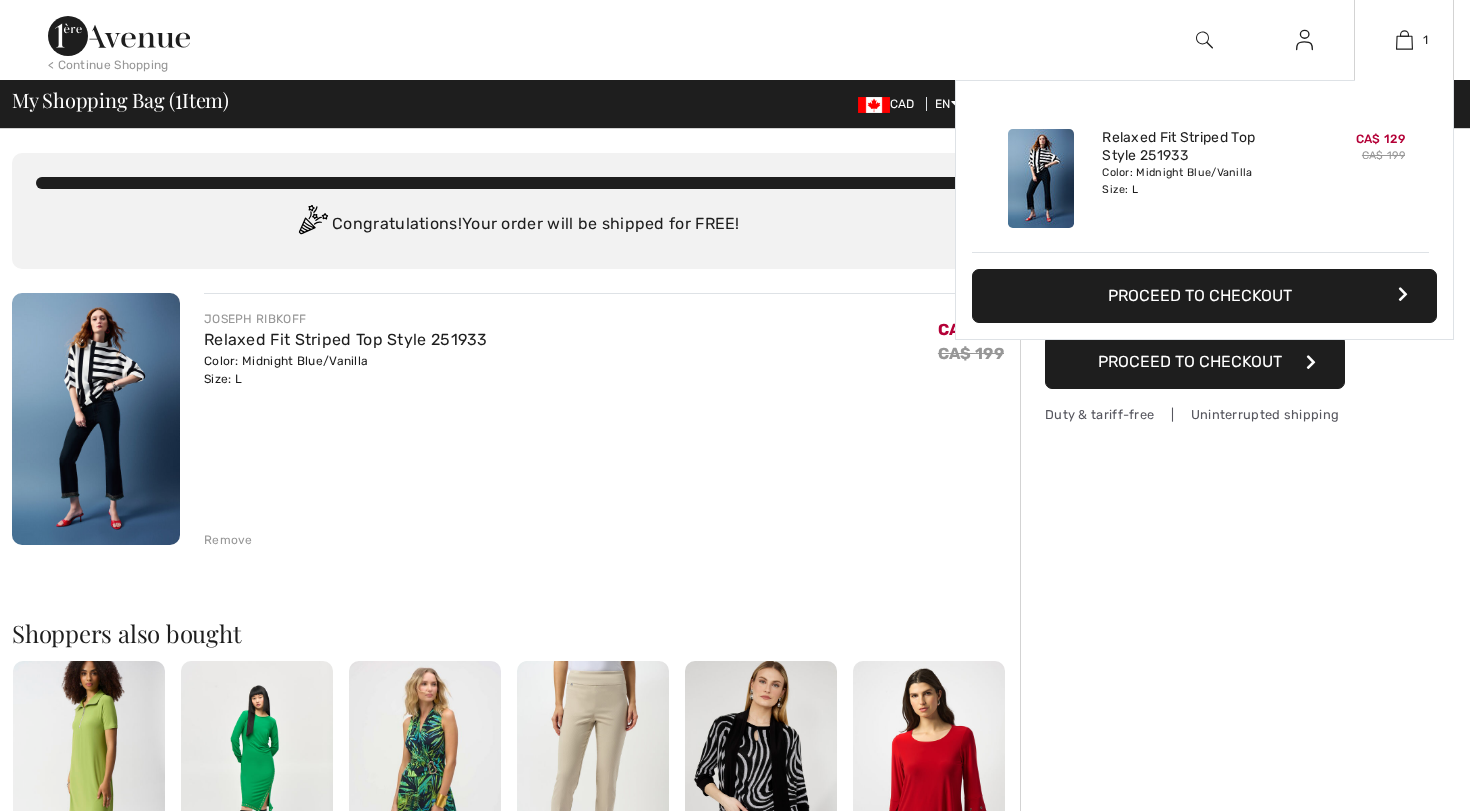 checkbox on "true" 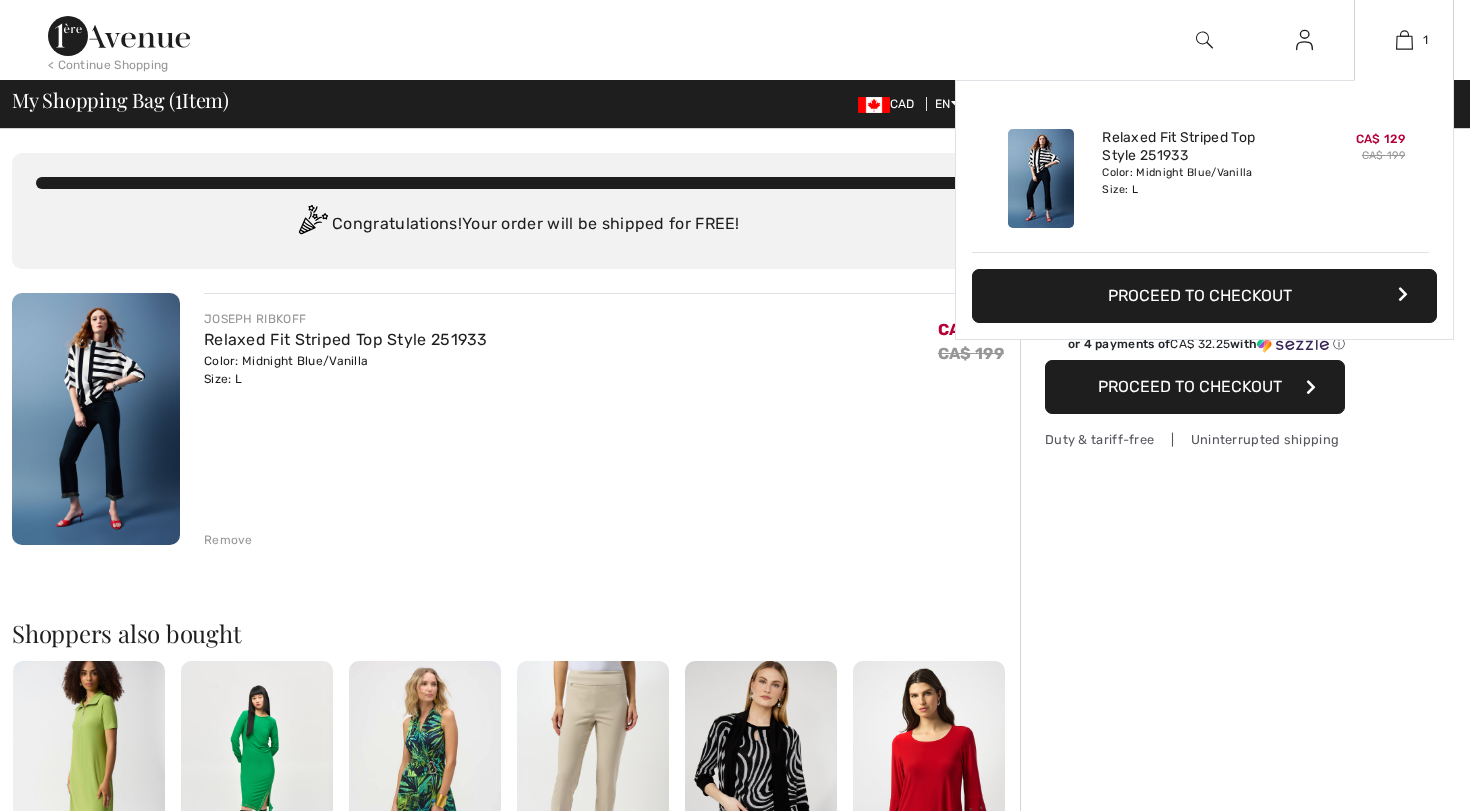 scroll, scrollTop: 0, scrollLeft: 0, axis: both 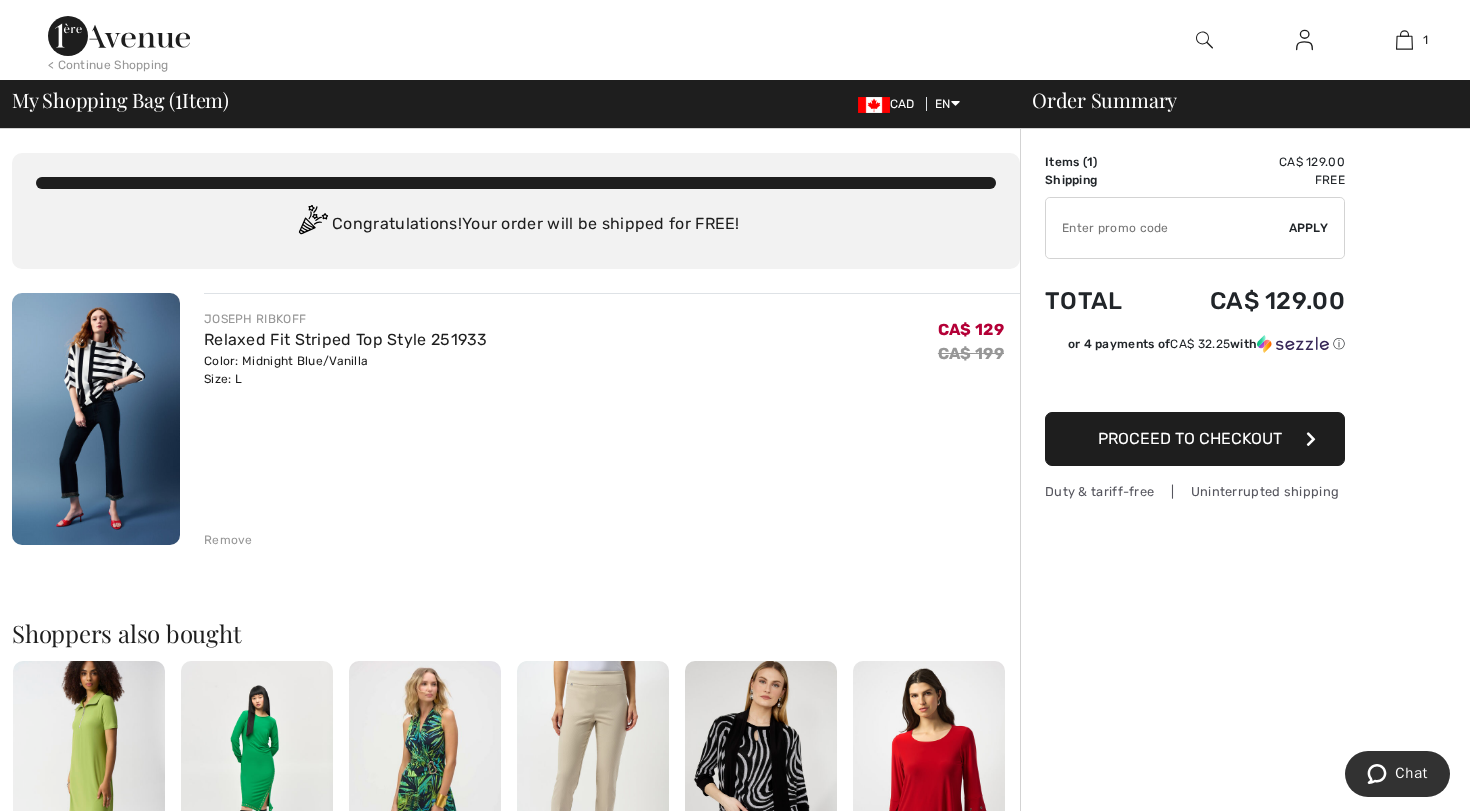 click on "Proceed to Checkout" at bounding box center (1190, 438) 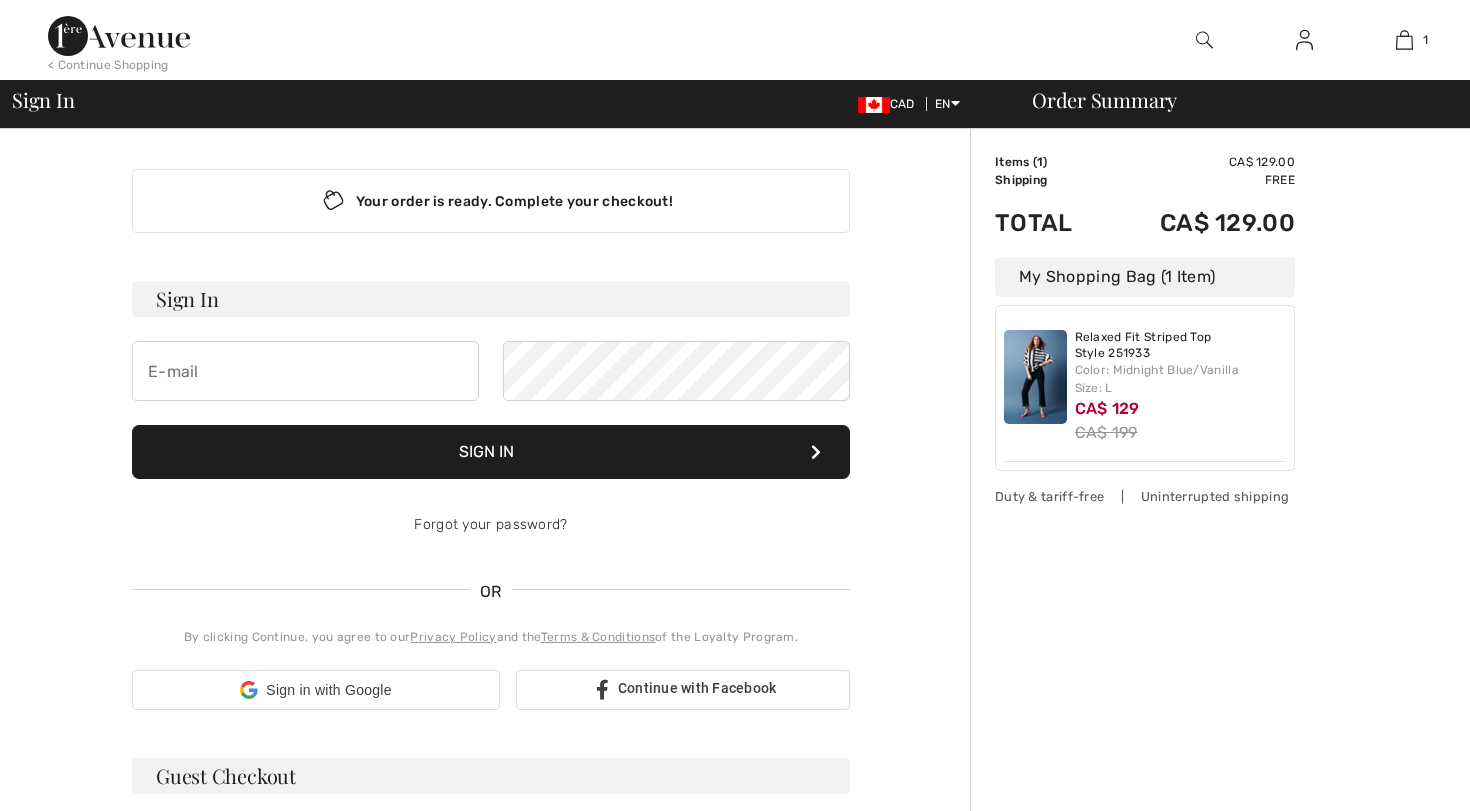 scroll, scrollTop: 0, scrollLeft: 0, axis: both 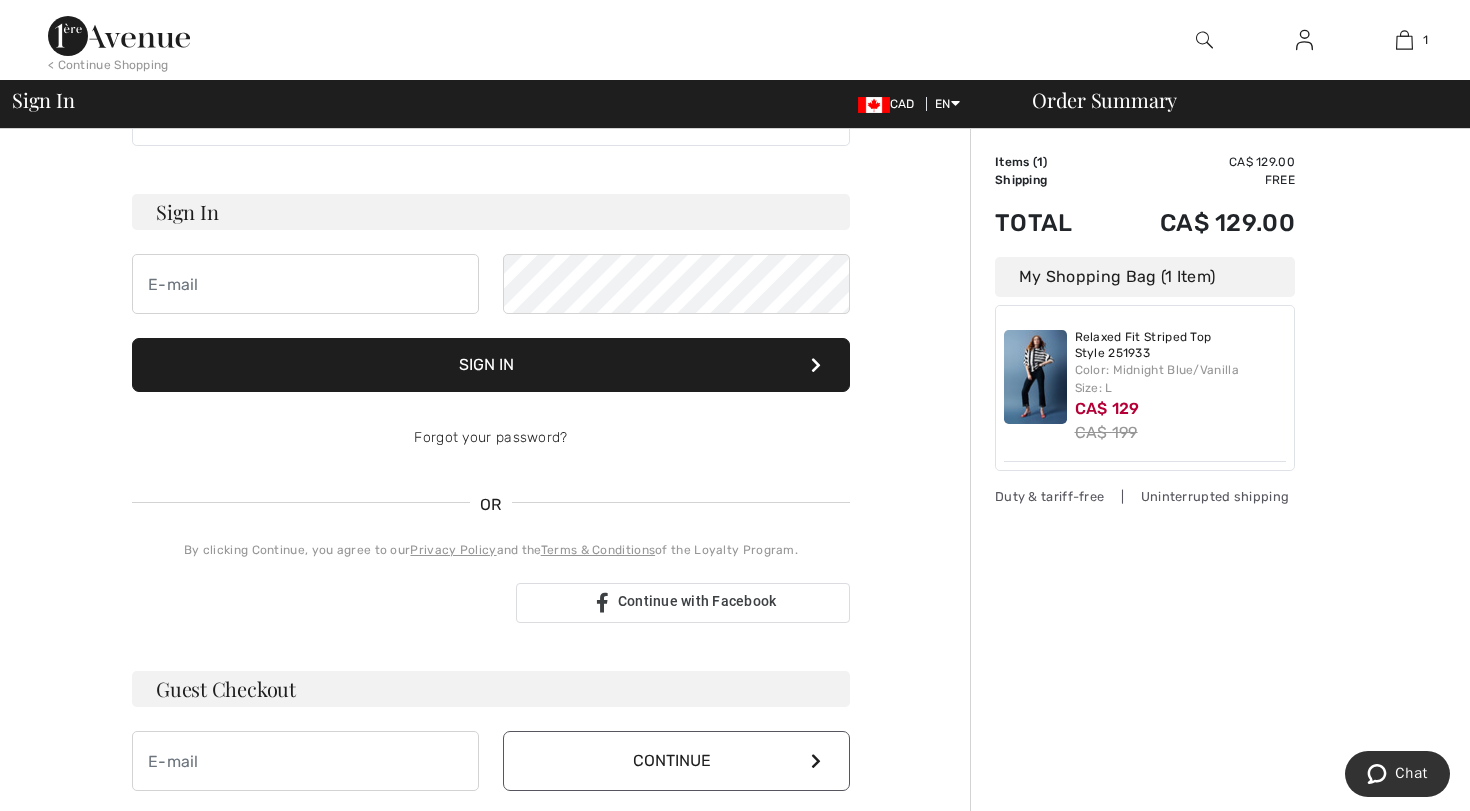 click at bounding box center (316, 603) 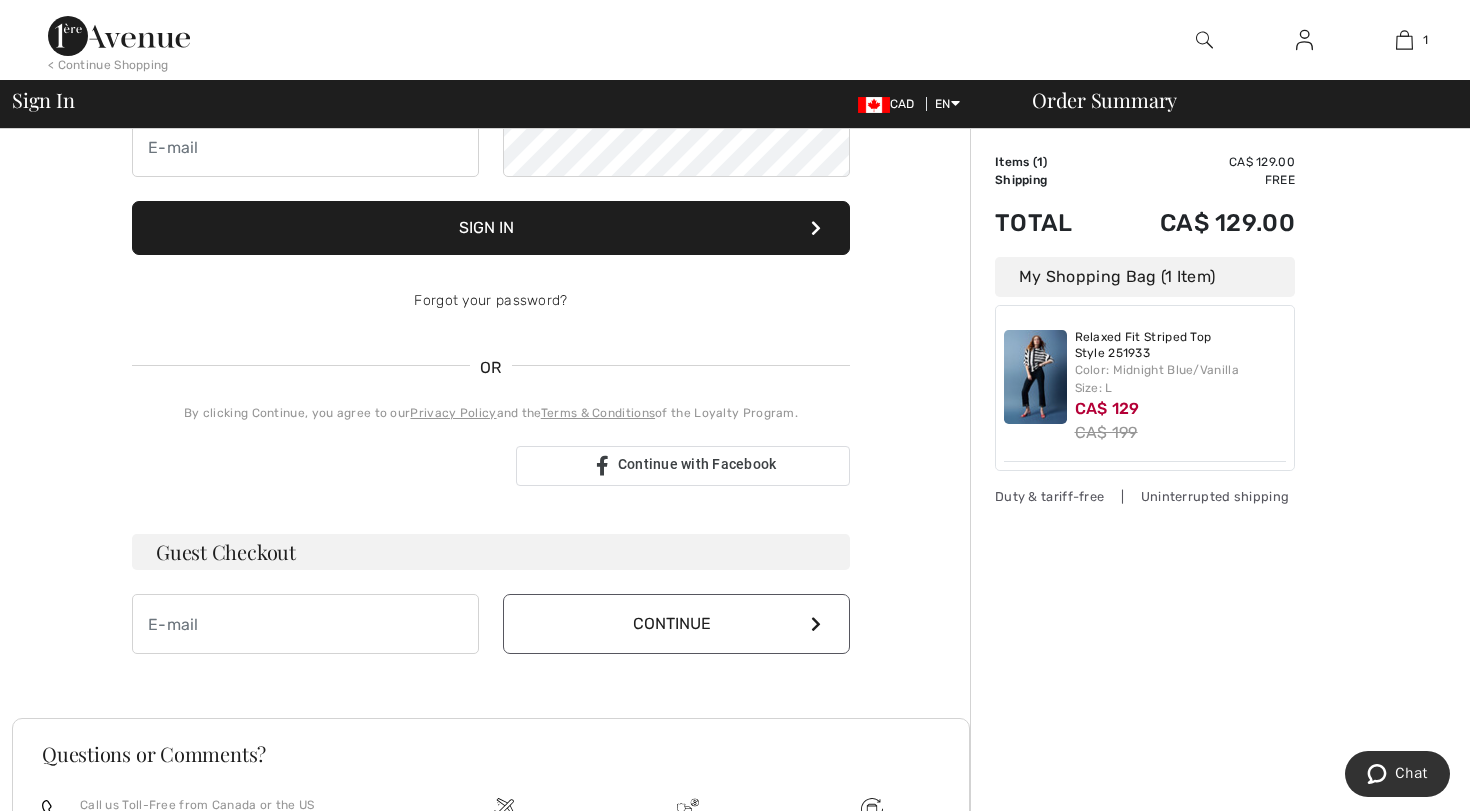 scroll, scrollTop: 224, scrollLeft: 0, axis: vertical 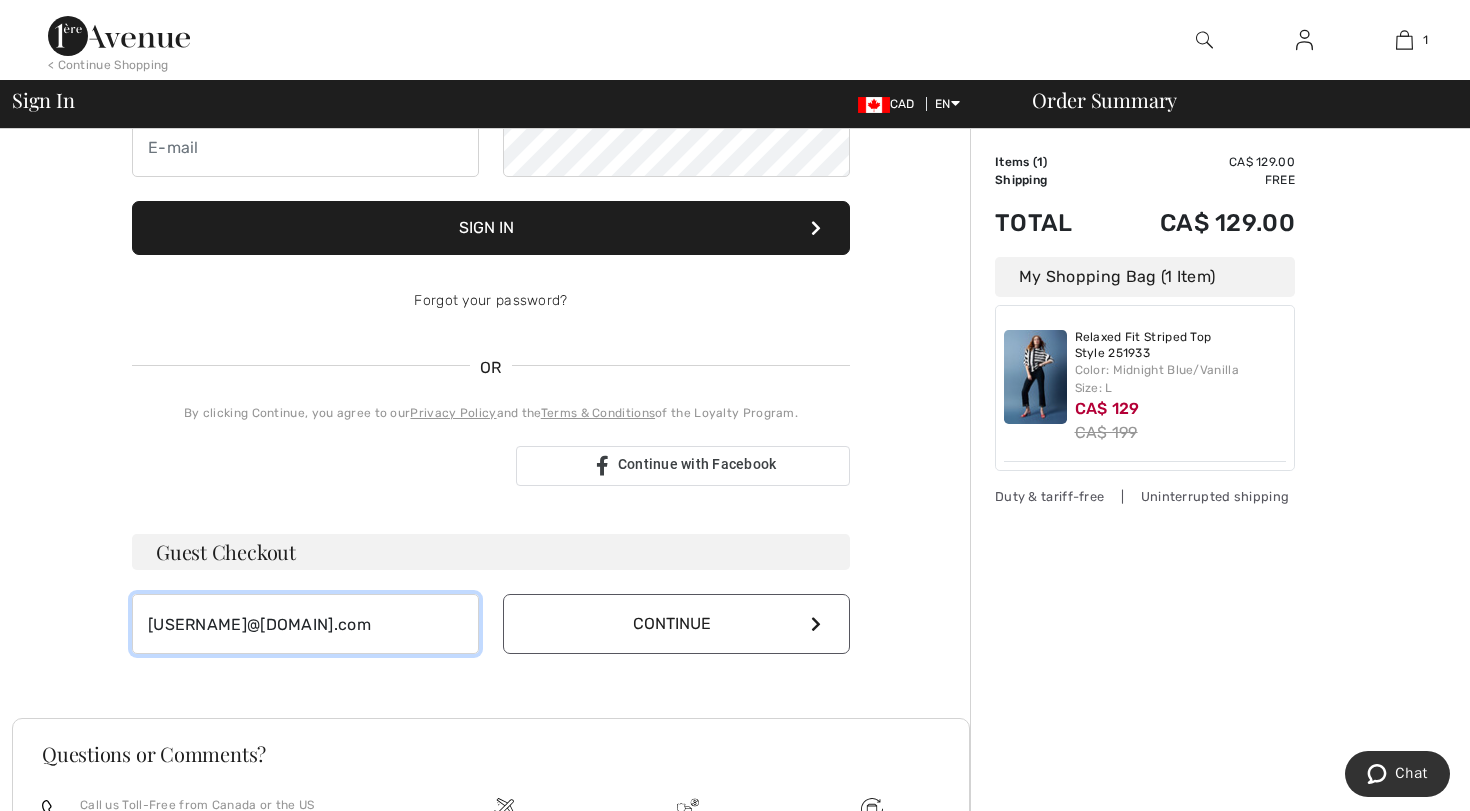 type on "bsmithnyoc@gmail.com" 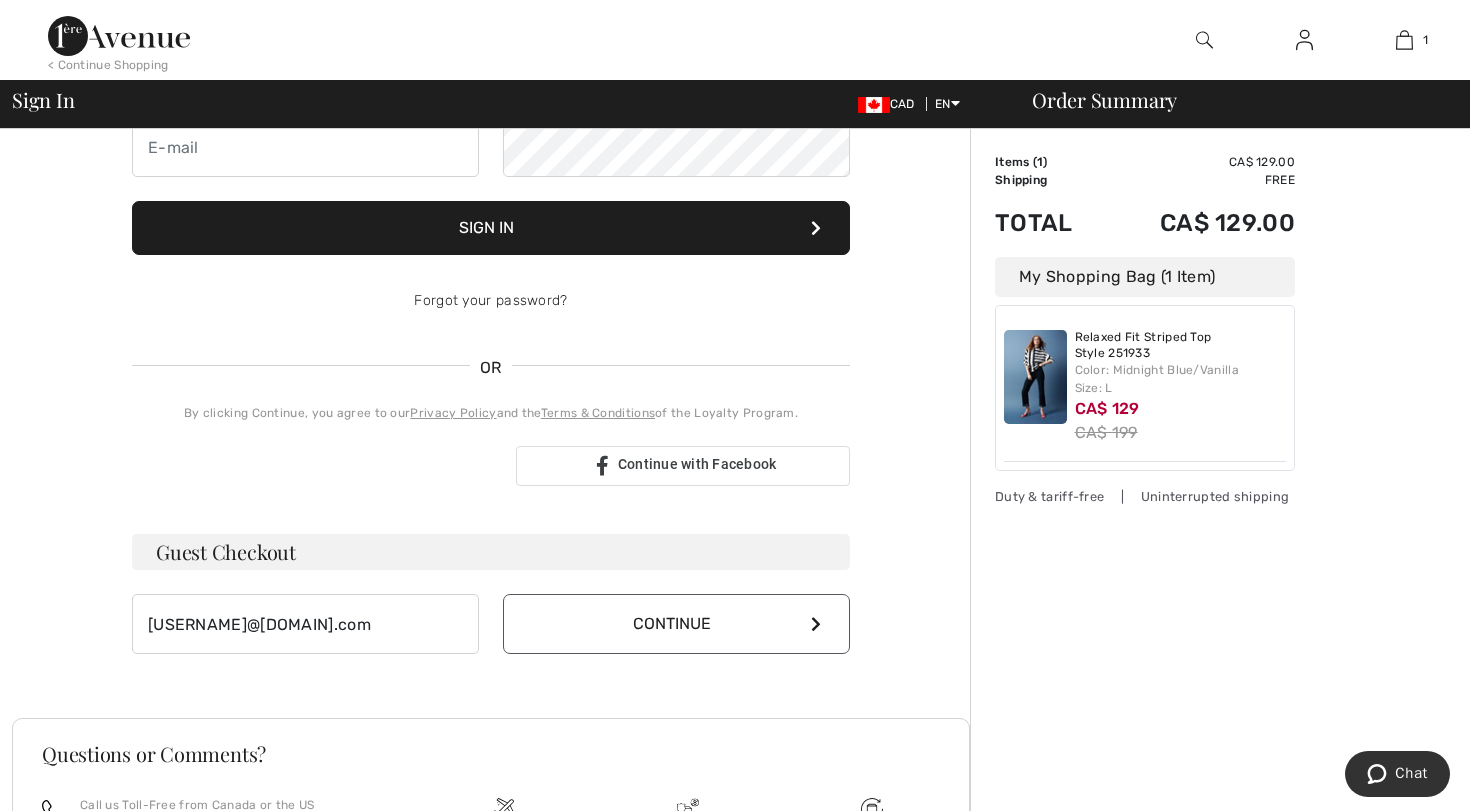click on "Continue" at bounding box center [676, 624] 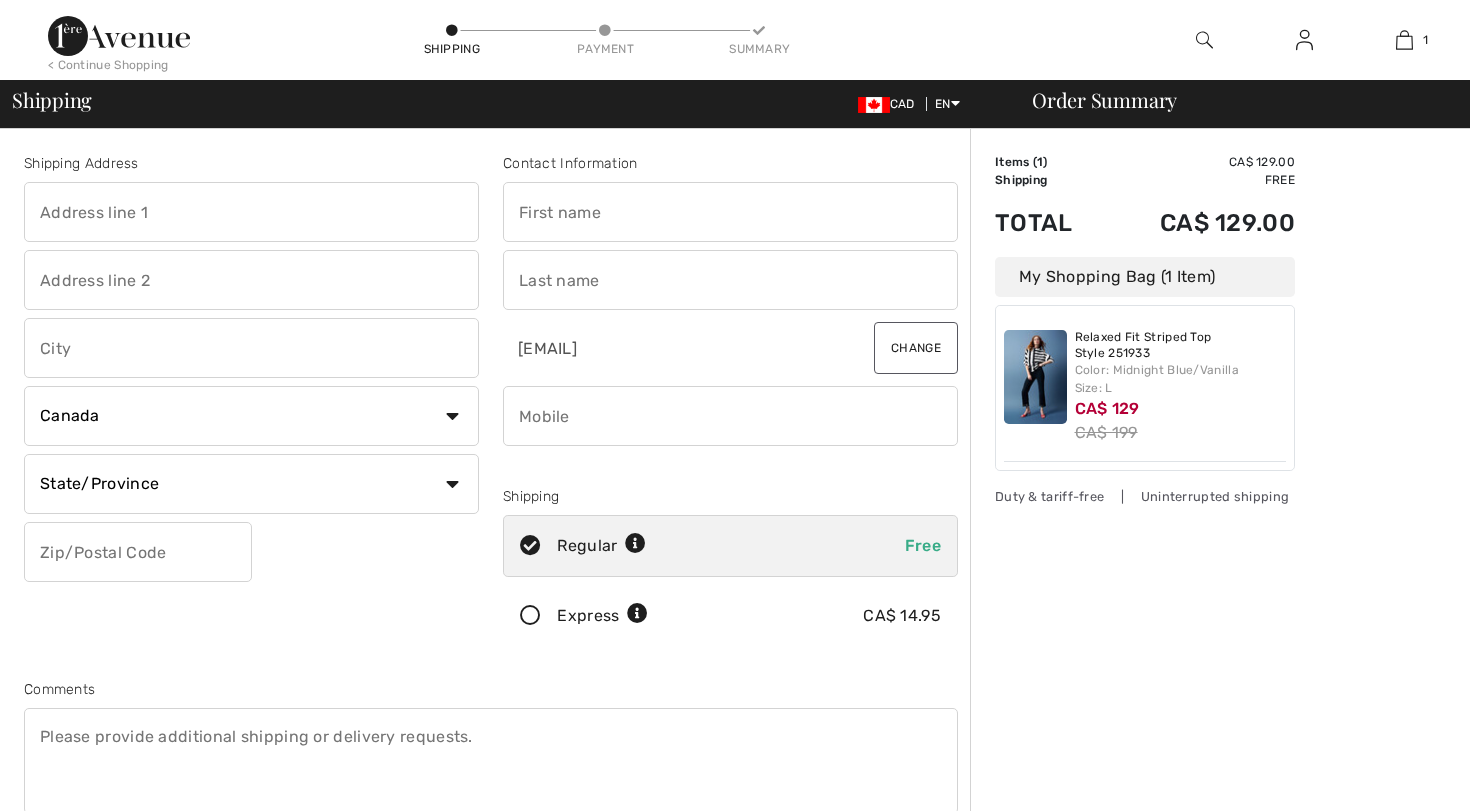 scroll, scrollTop: 0, scrollLeft: 0, axis: both 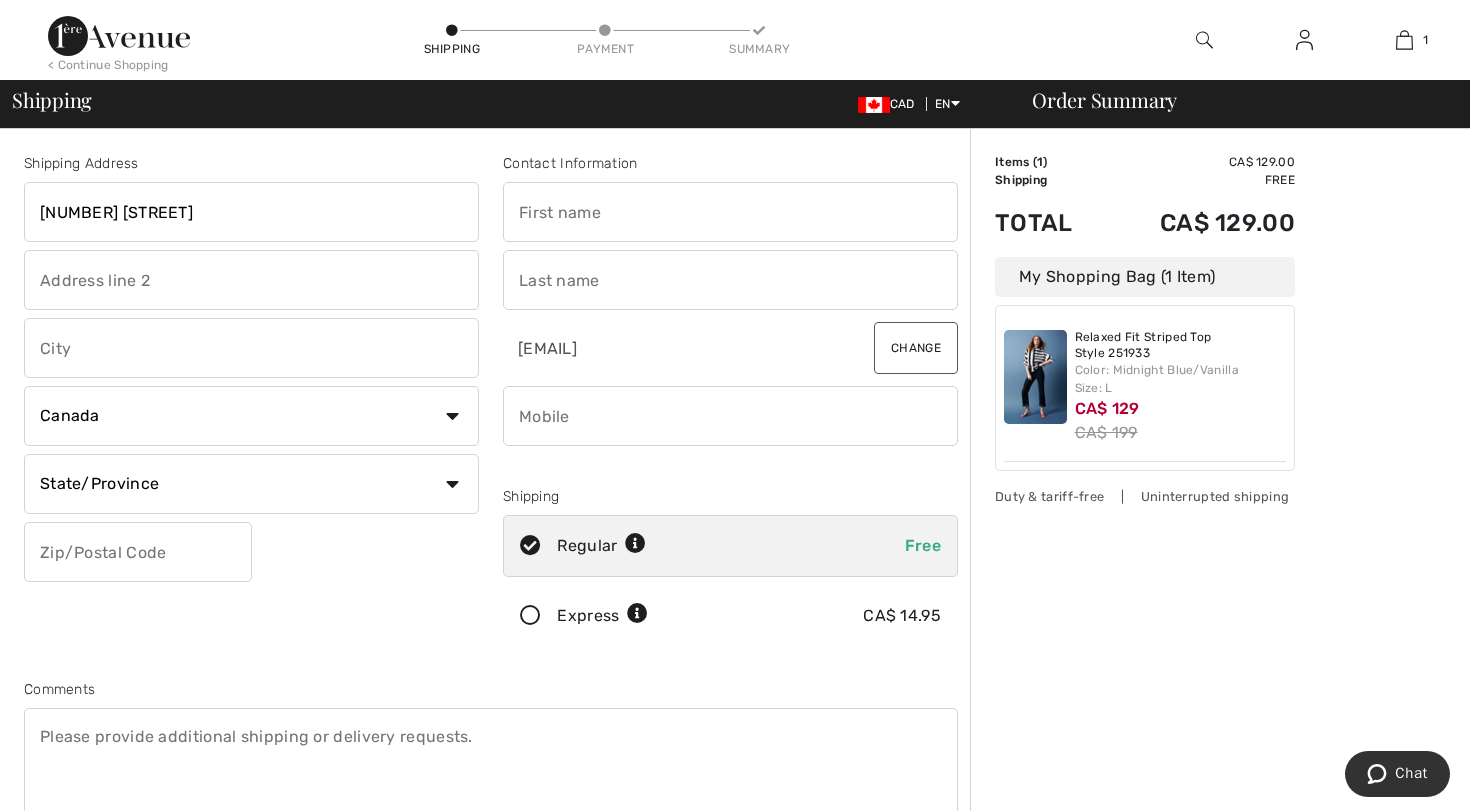 type on "[NUMBER] [STREET]" 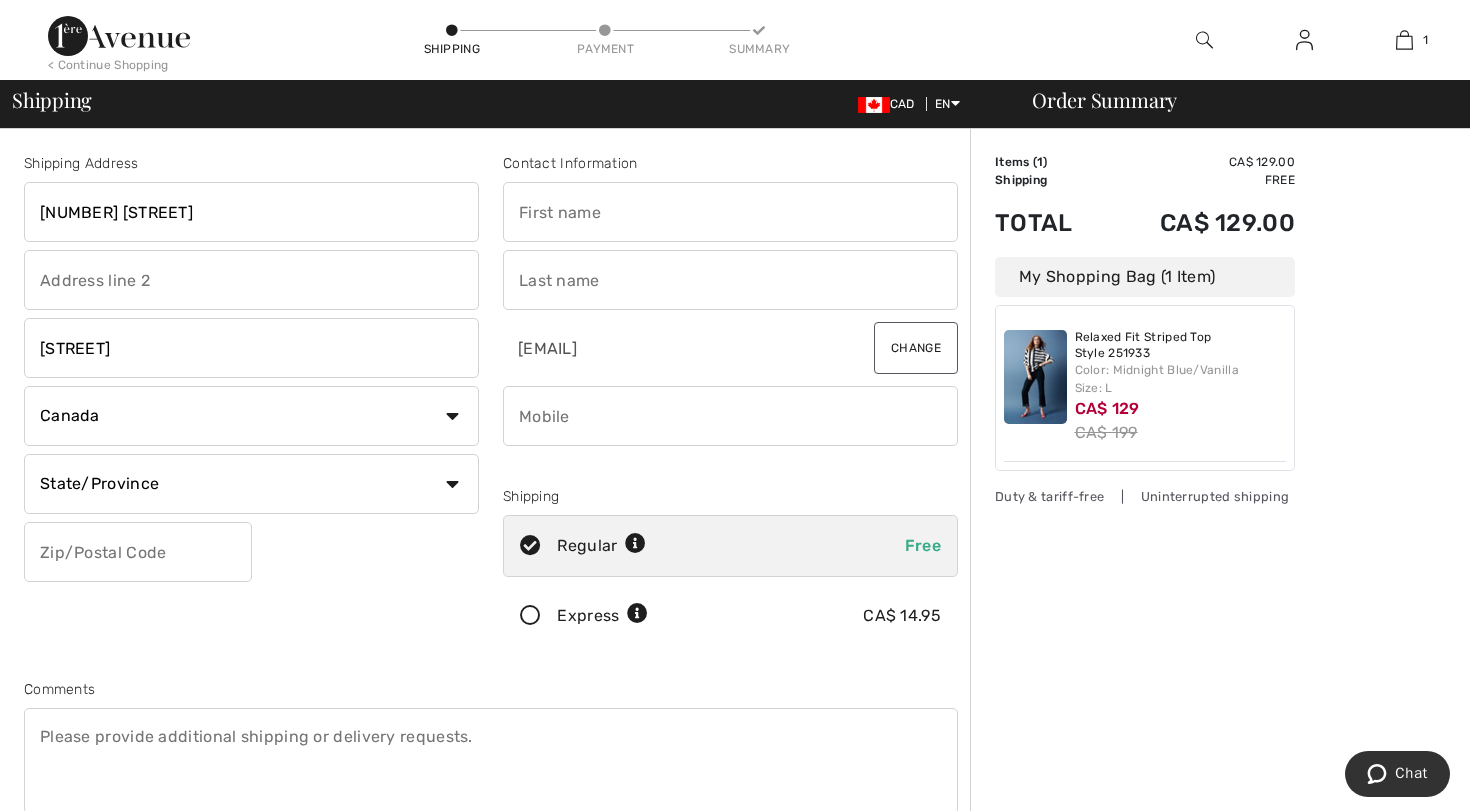 type on "[STREET]" 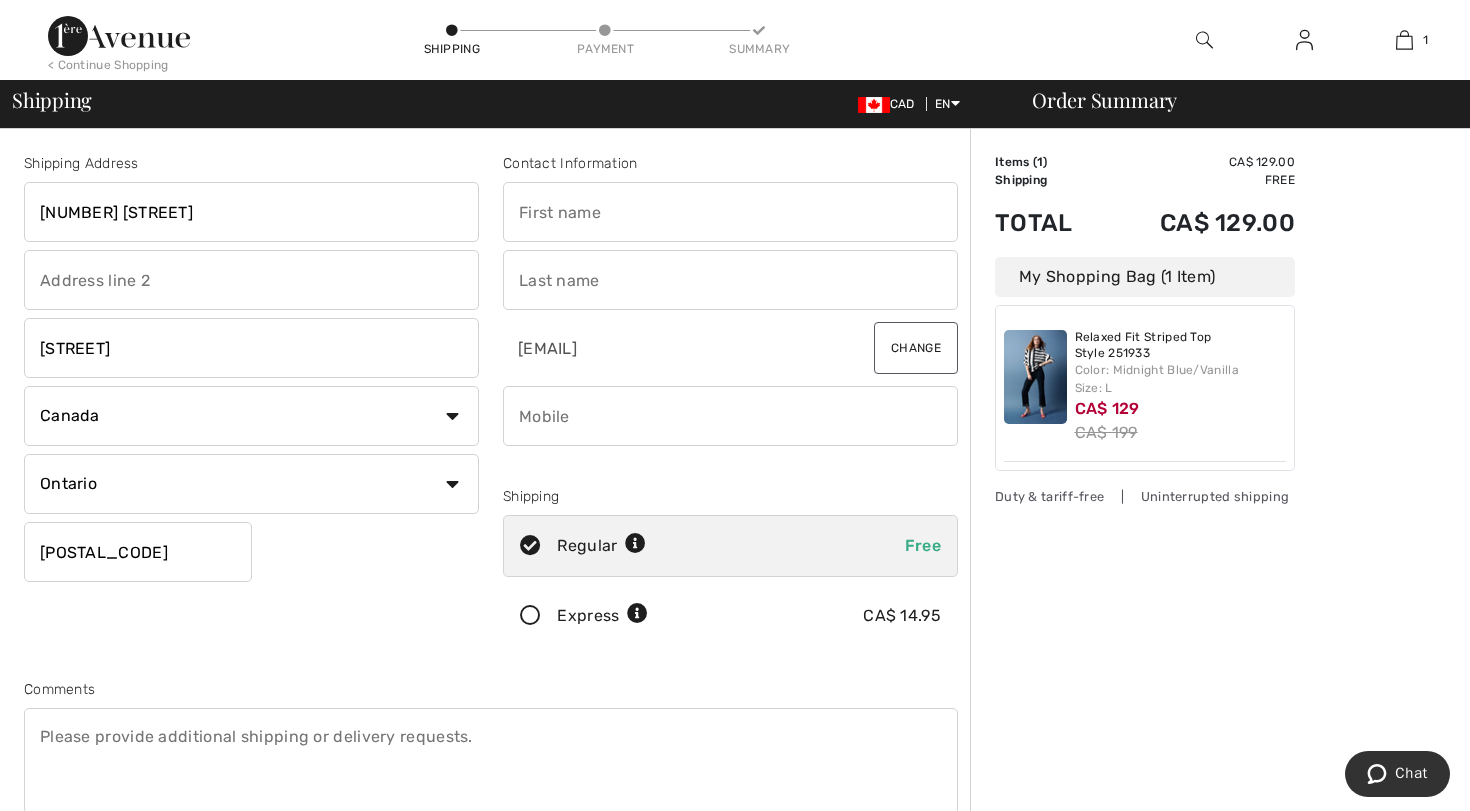 type on "[POSTAL_CODE]" 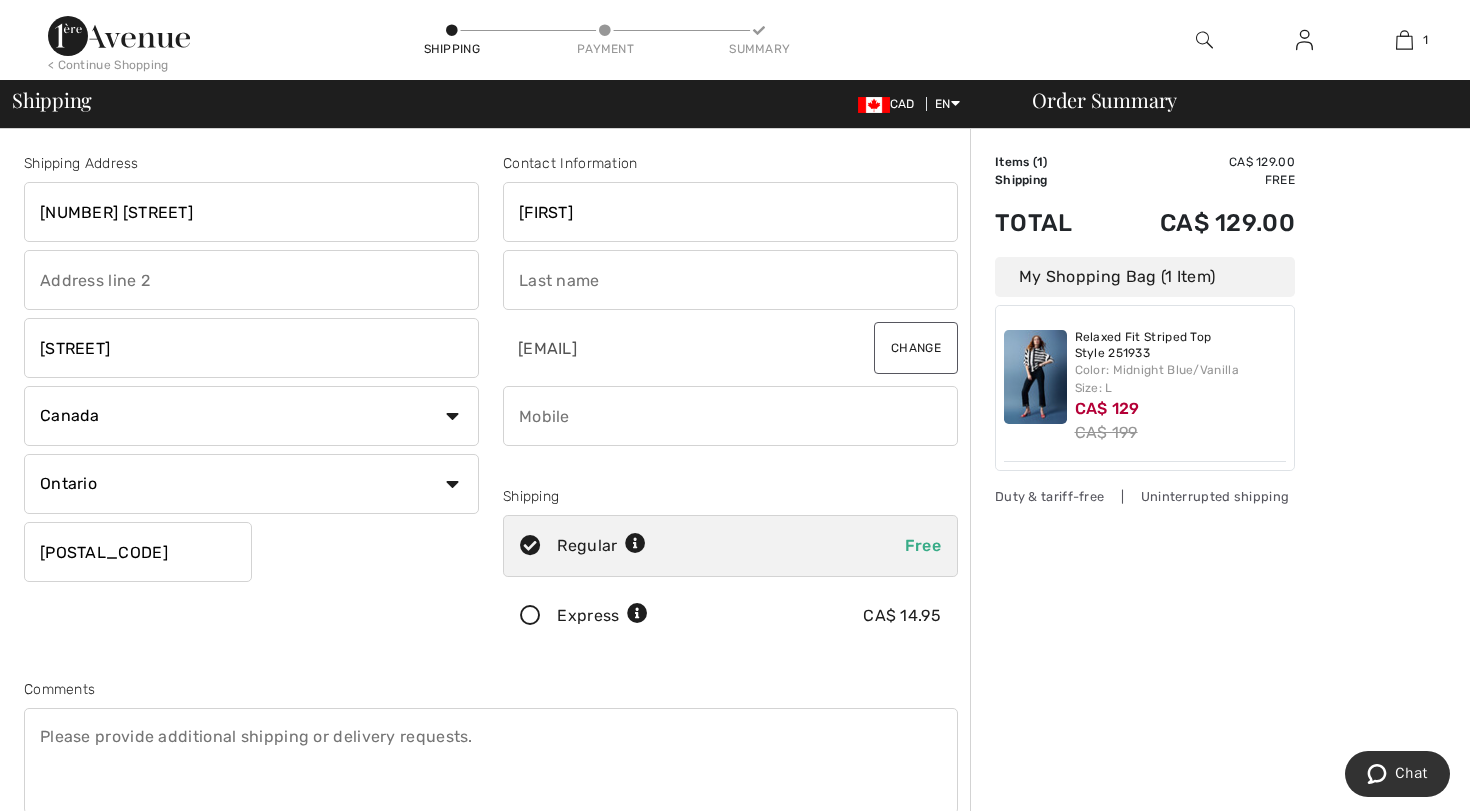 type on "Barbara" 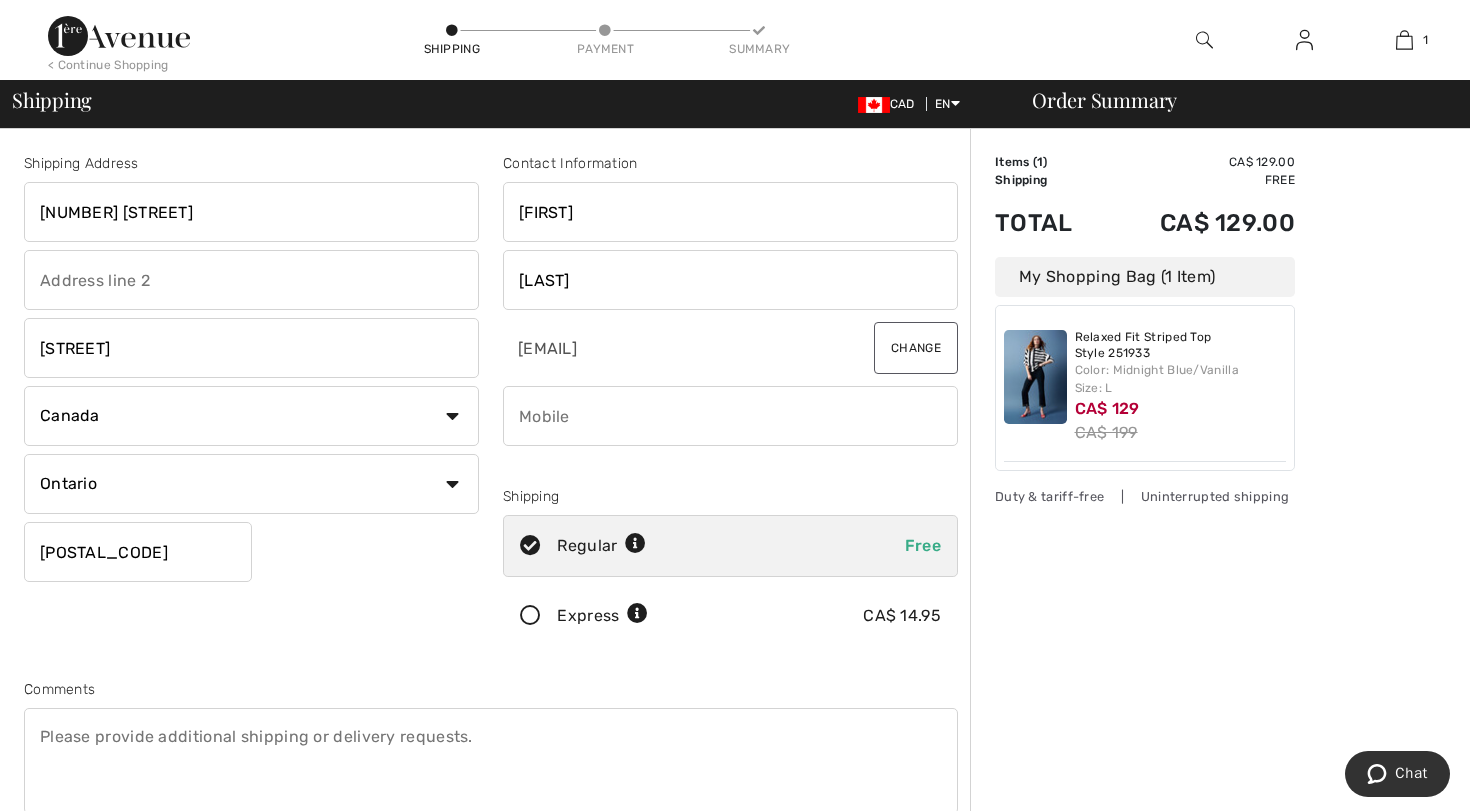 type on "Smith" 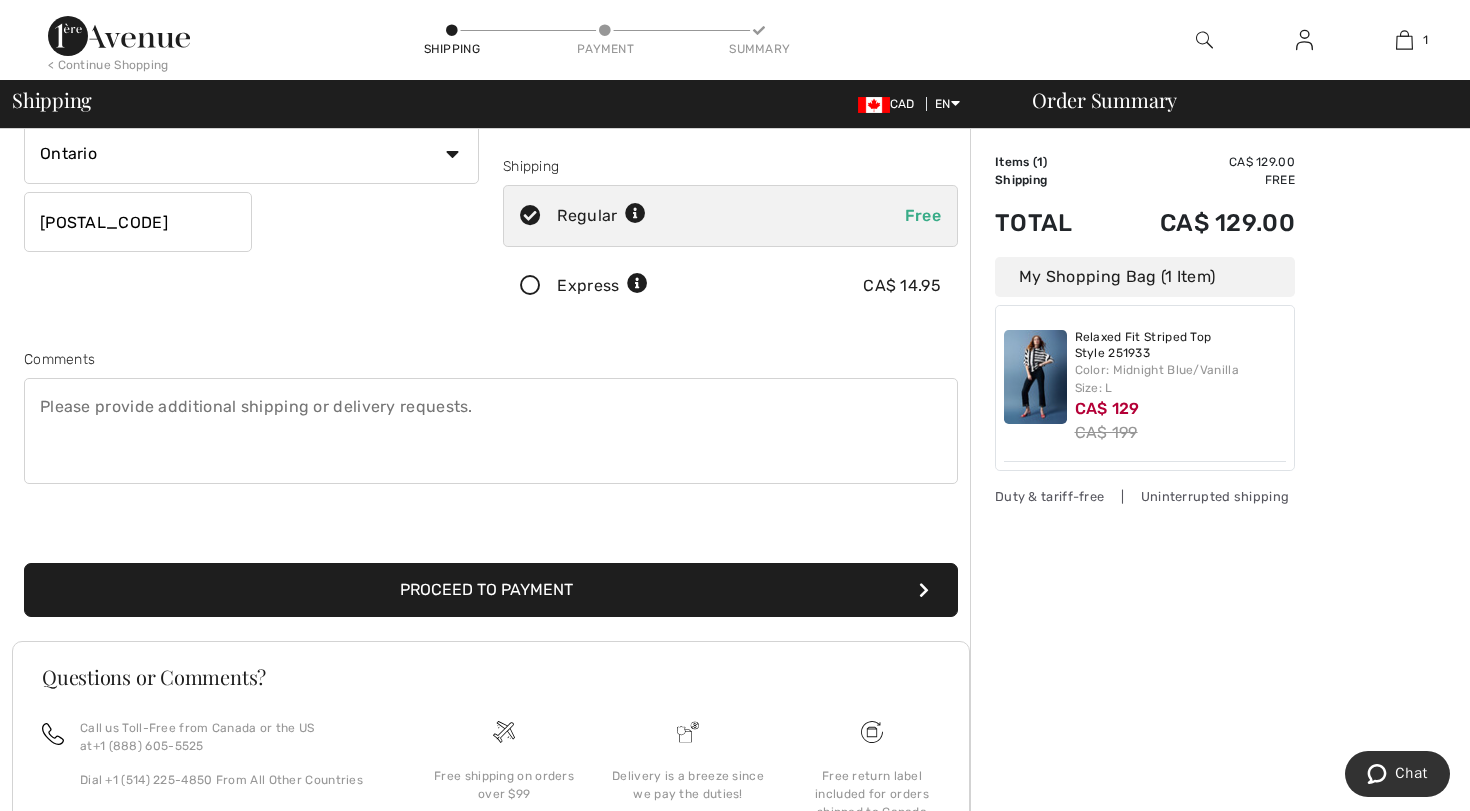 scroll, scrollTop: 330, scrollLeft: 0, axis: vertical 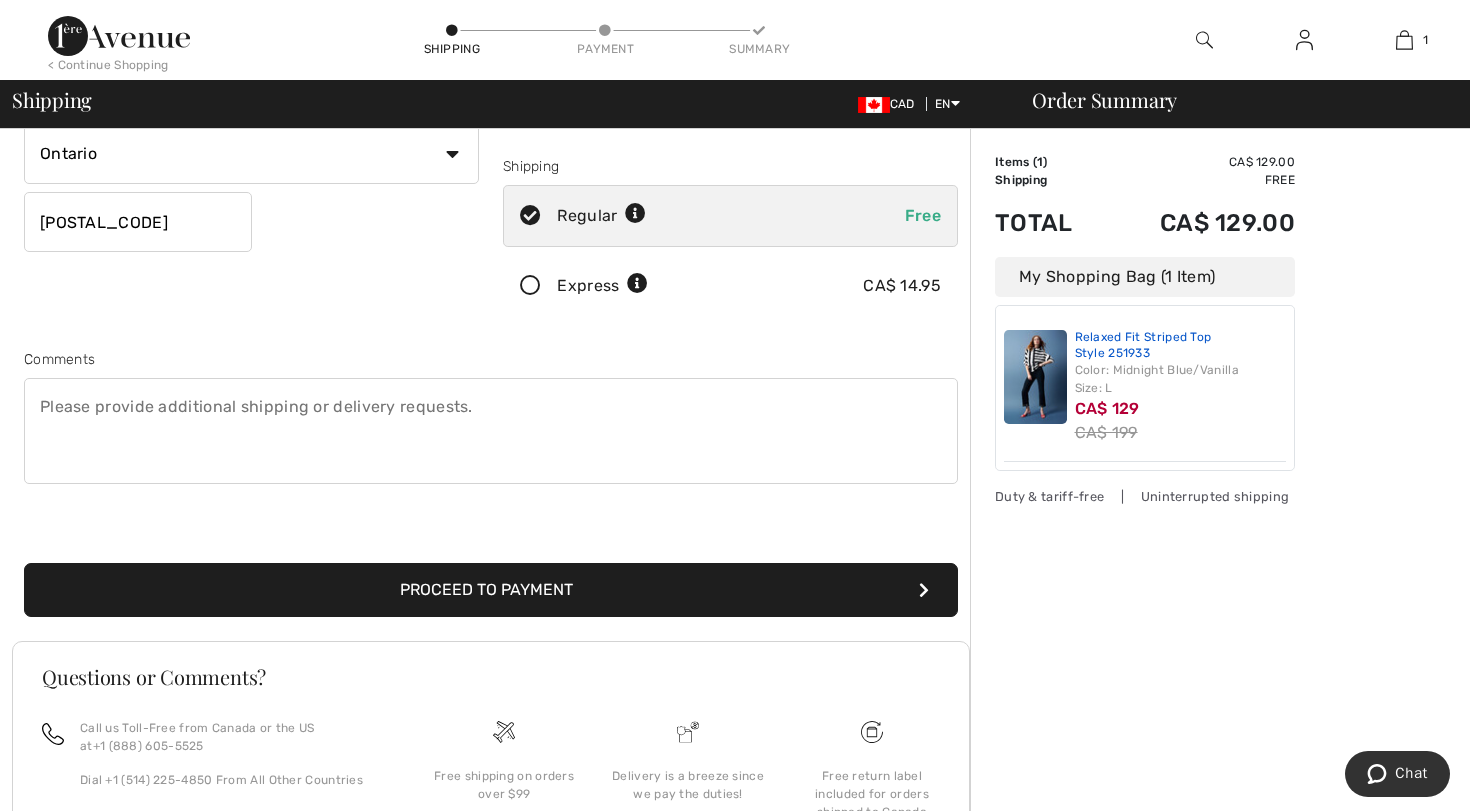 type on "4168035339" 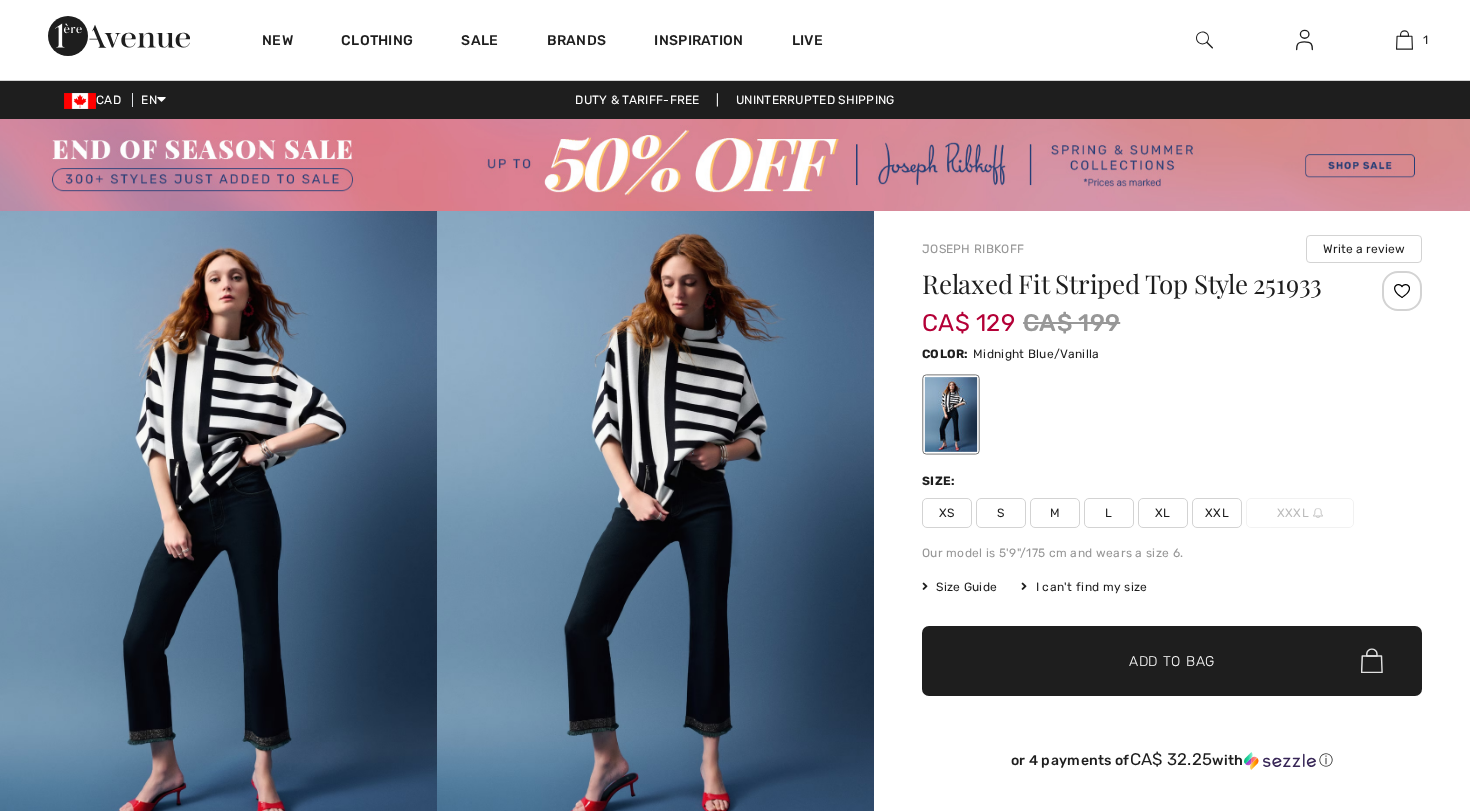 scroll, scrollTop: 0, scrollLeft: 0, axis: both 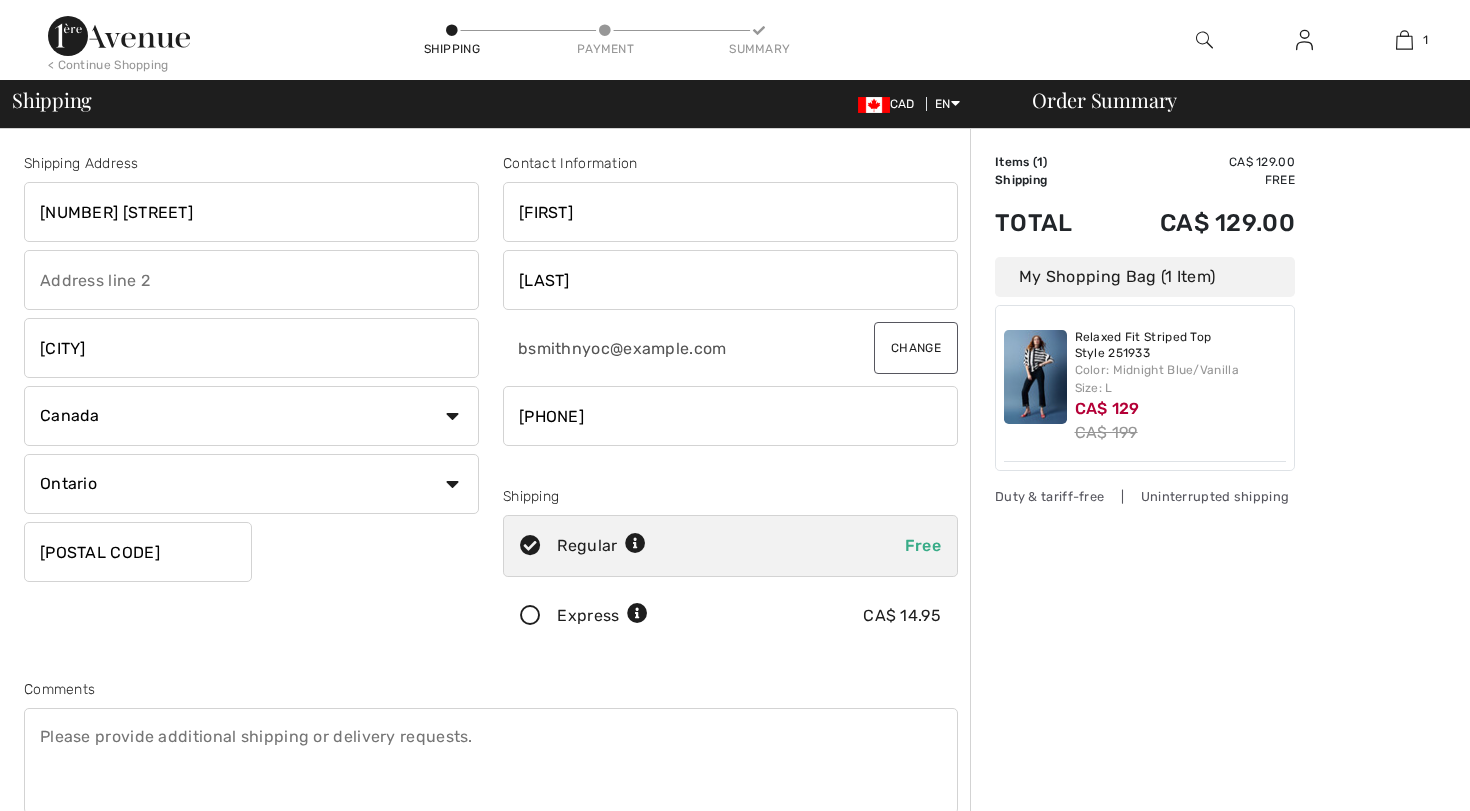 select on "ON" 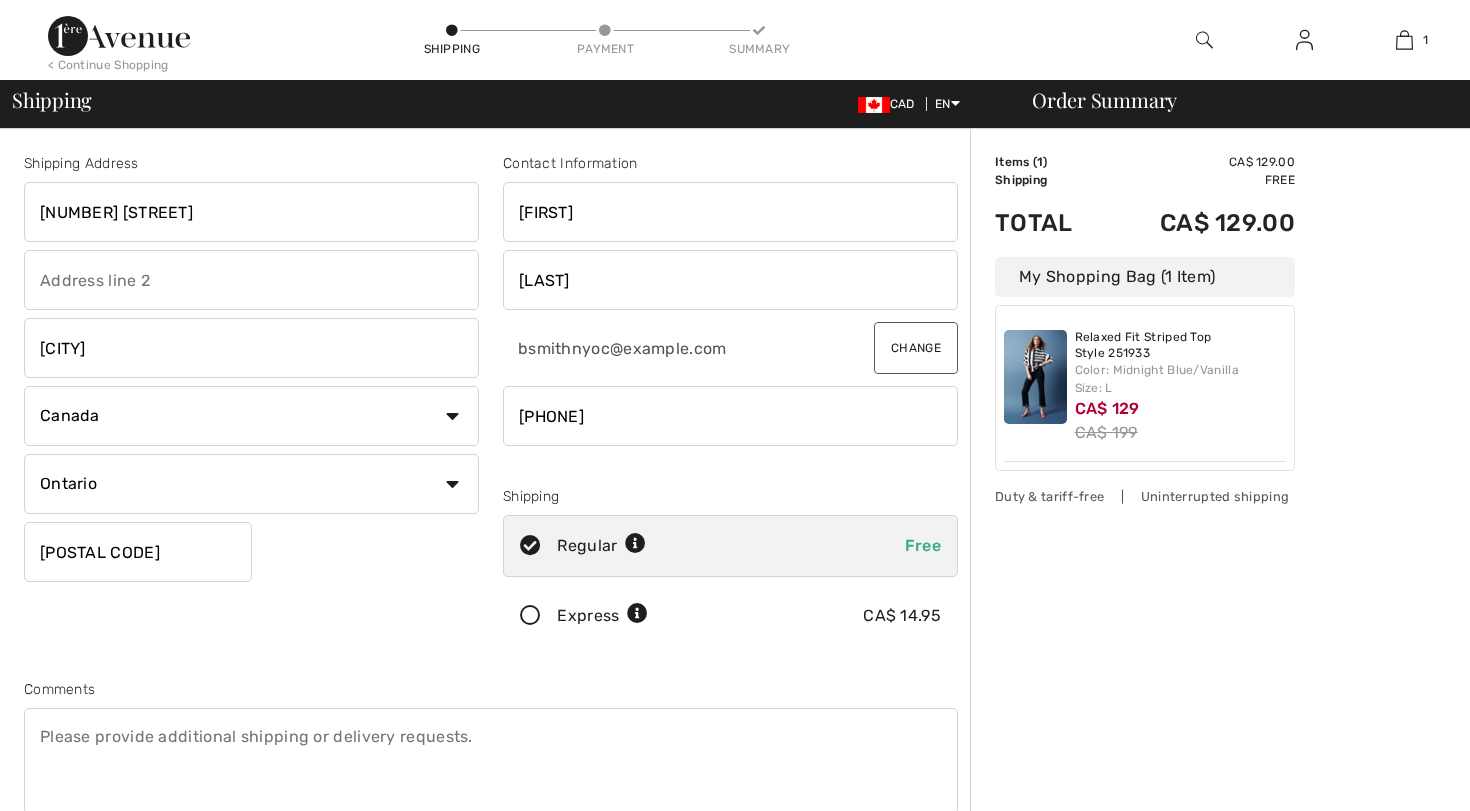 scroll, scrollTop: 330, scrollLeft: 0, axis: vertical 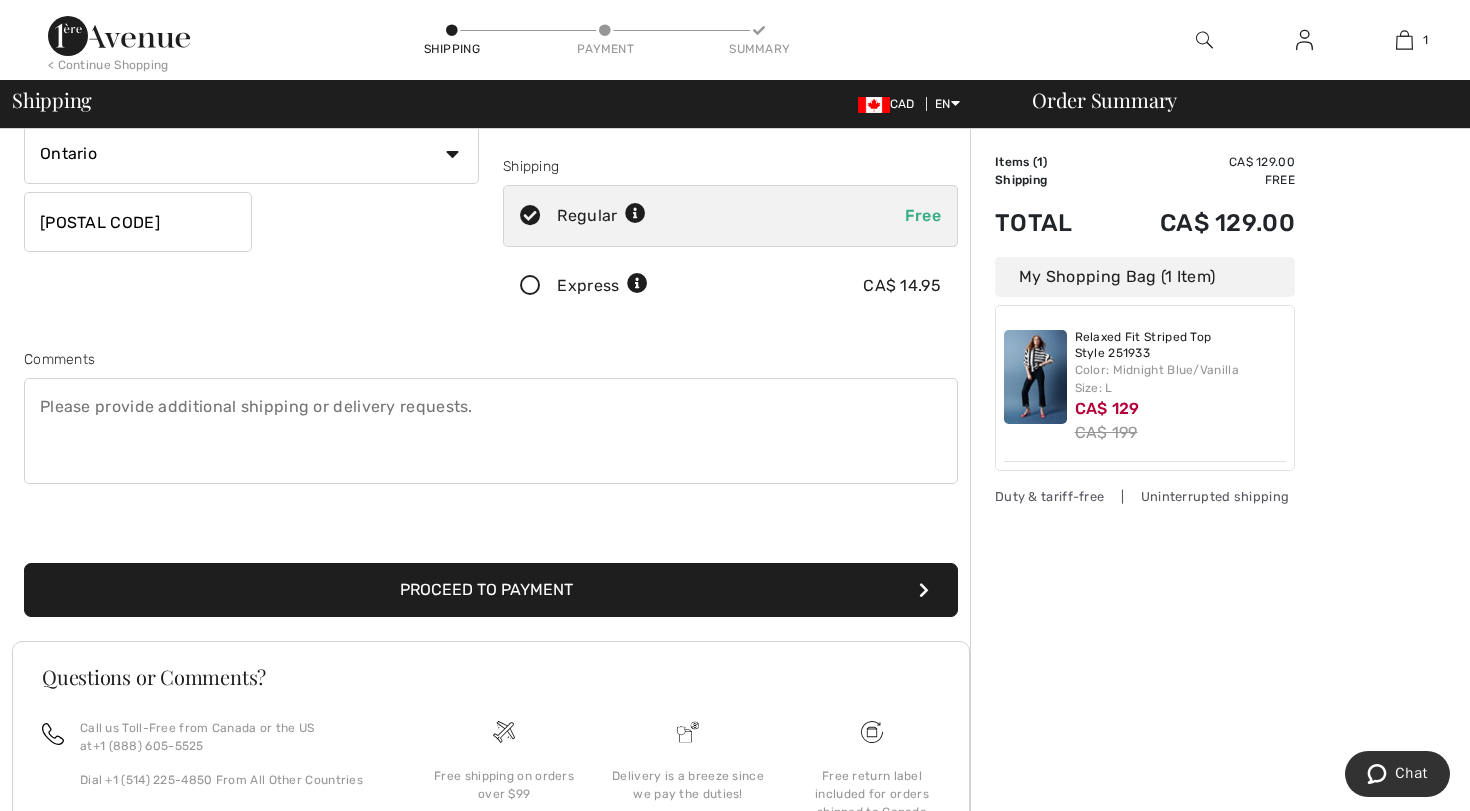 click on "Proceed to Payment" at bounding box center [491, 590] 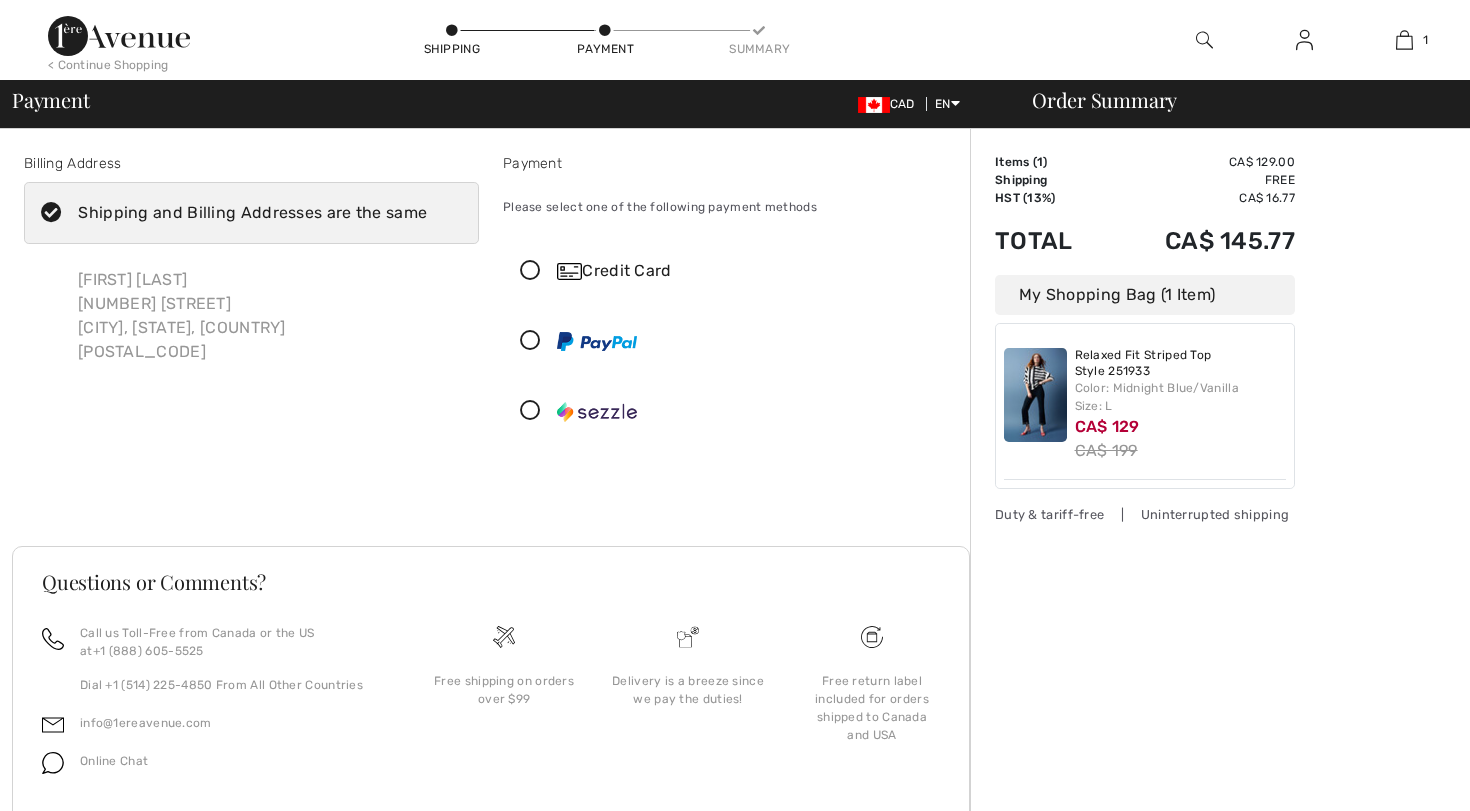 checkbox on "true" 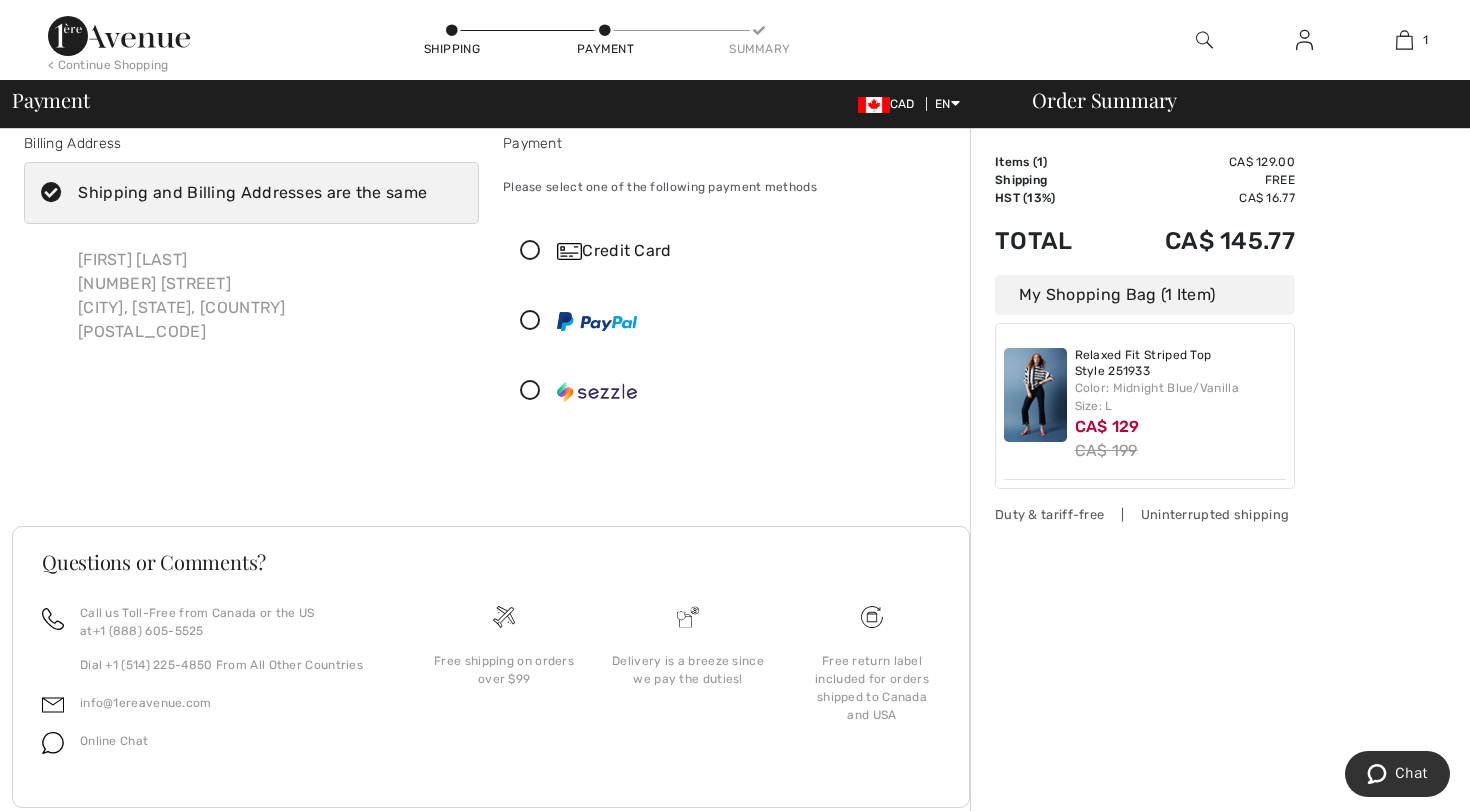 scroll, scrollTop: 23, scrollLeft: 0, axis: vertical 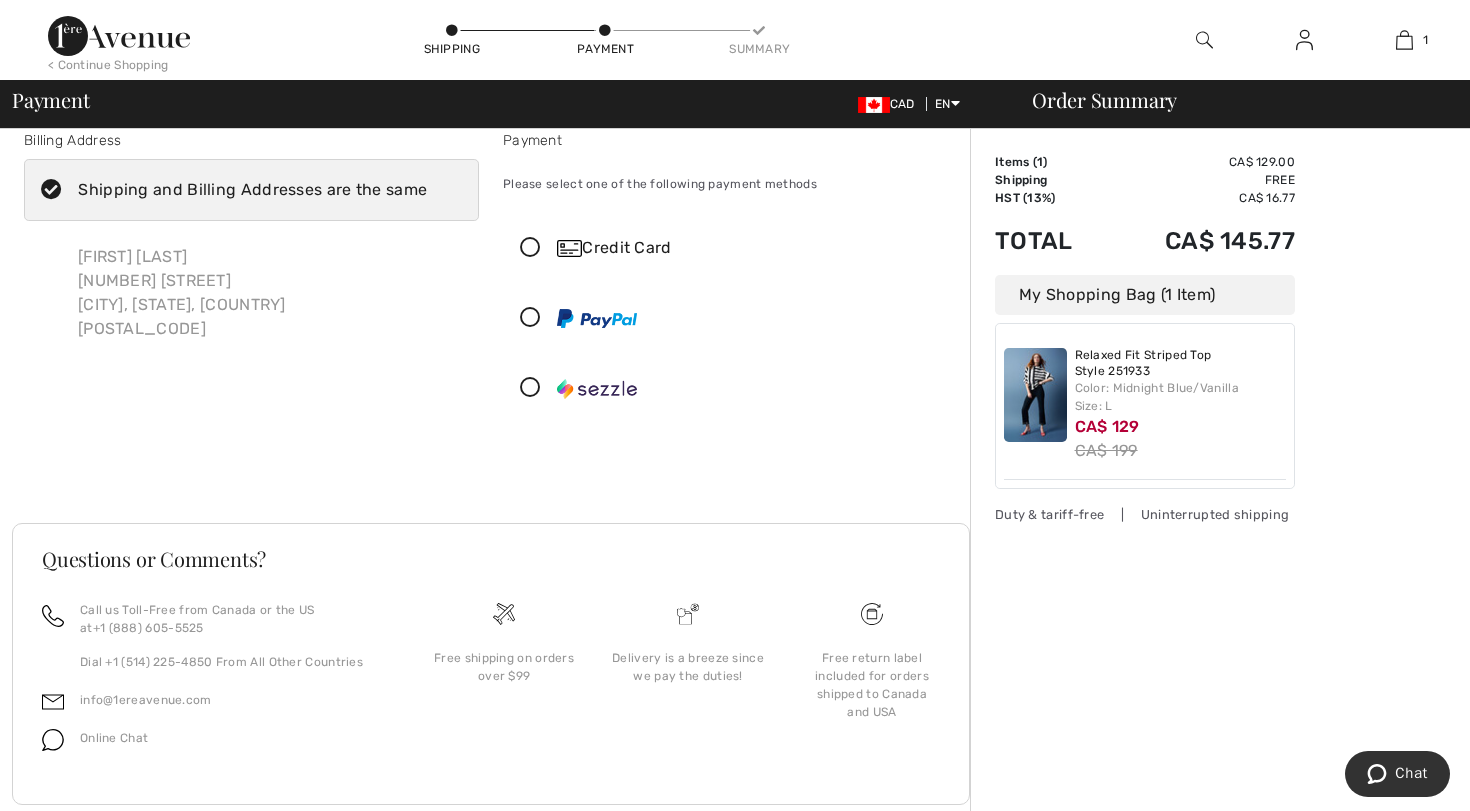 click at bounding box center (530, 248) 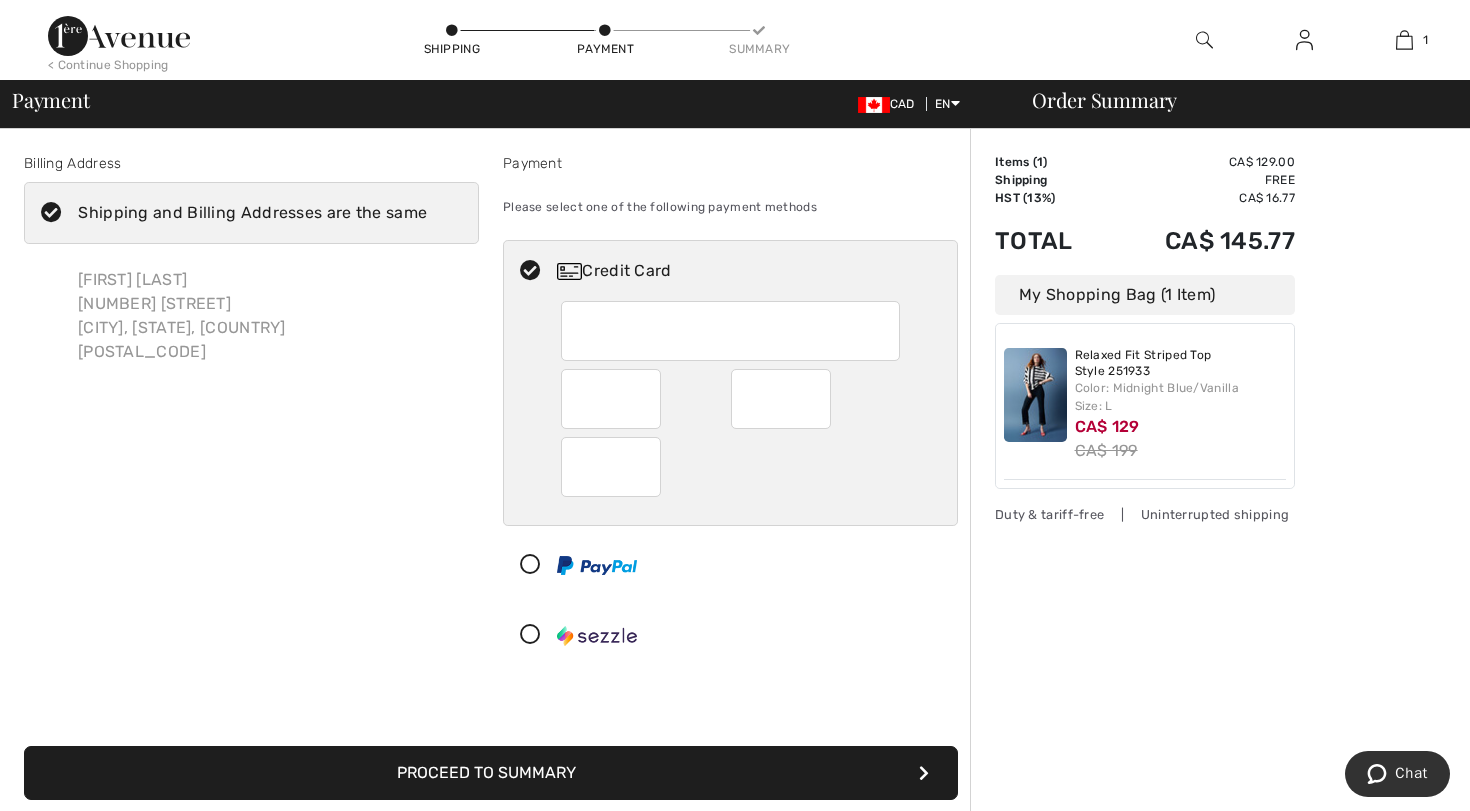 scroll, scrollTop: 0, scrollLeft: 0, axis: both 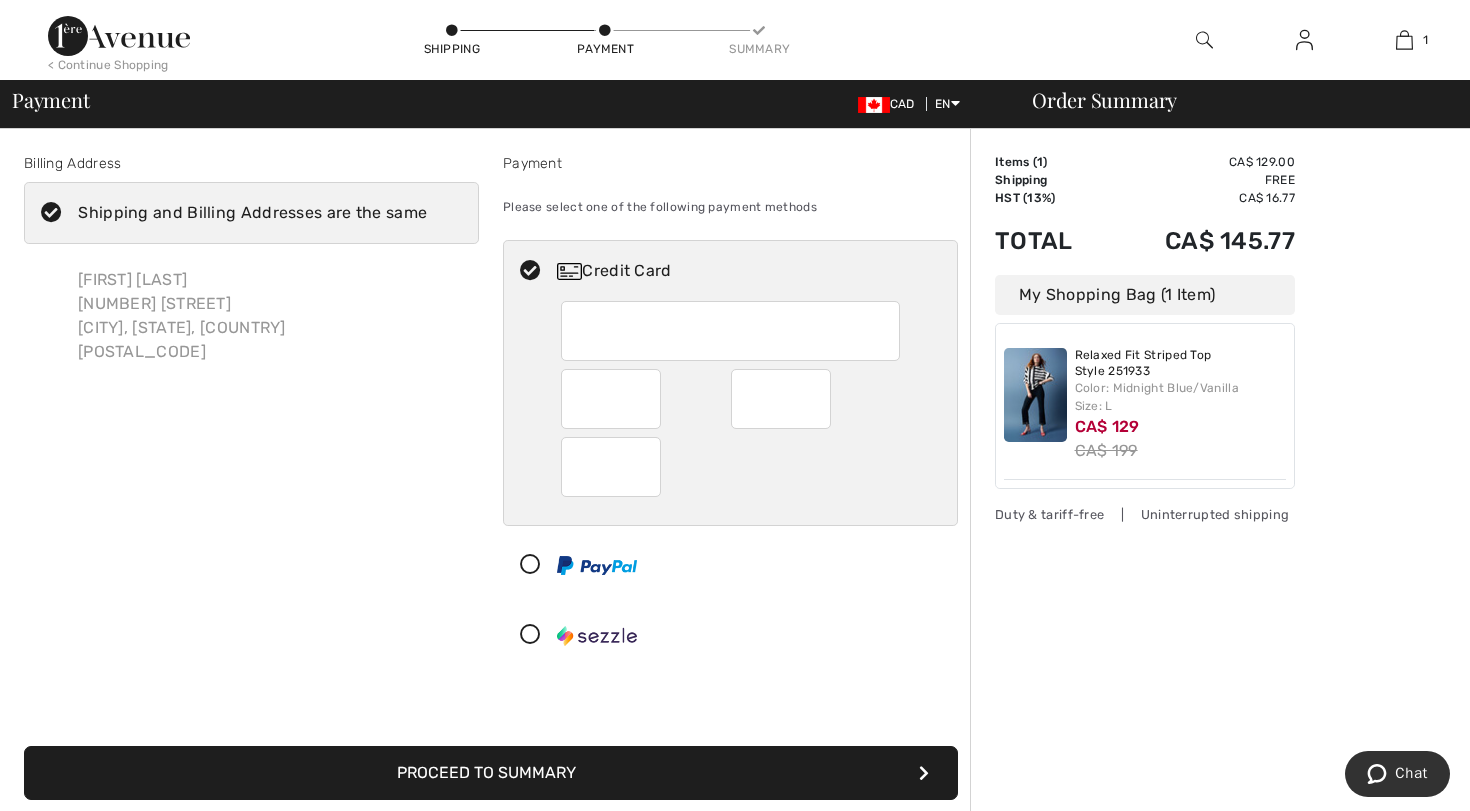 click on "Shipping and Billing Addresses are the same" at bounding box center (252, 213) 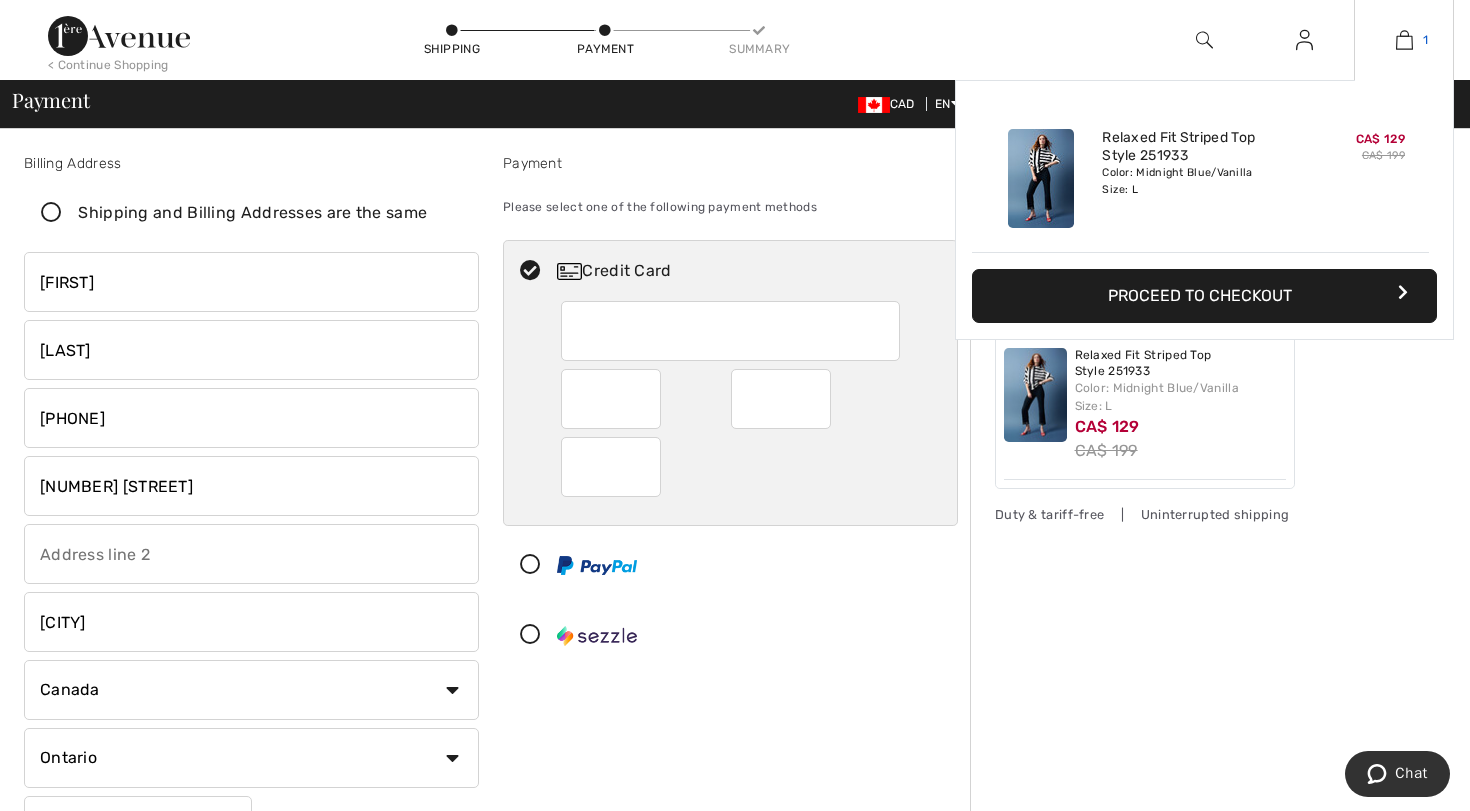 click at bounding box center (1404, 40) 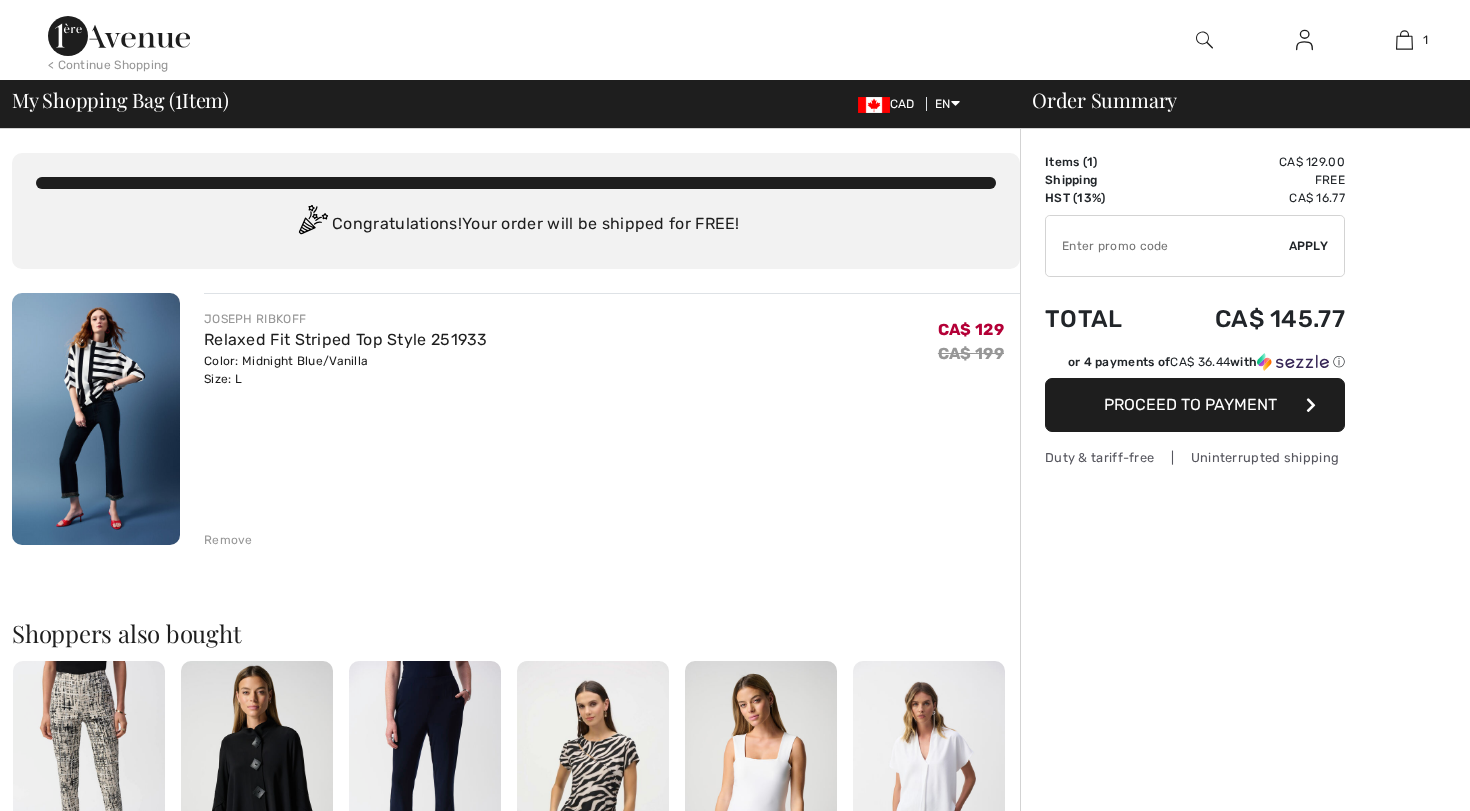scroll, scrollTop: 0, scrollLeft: 0, axis: both 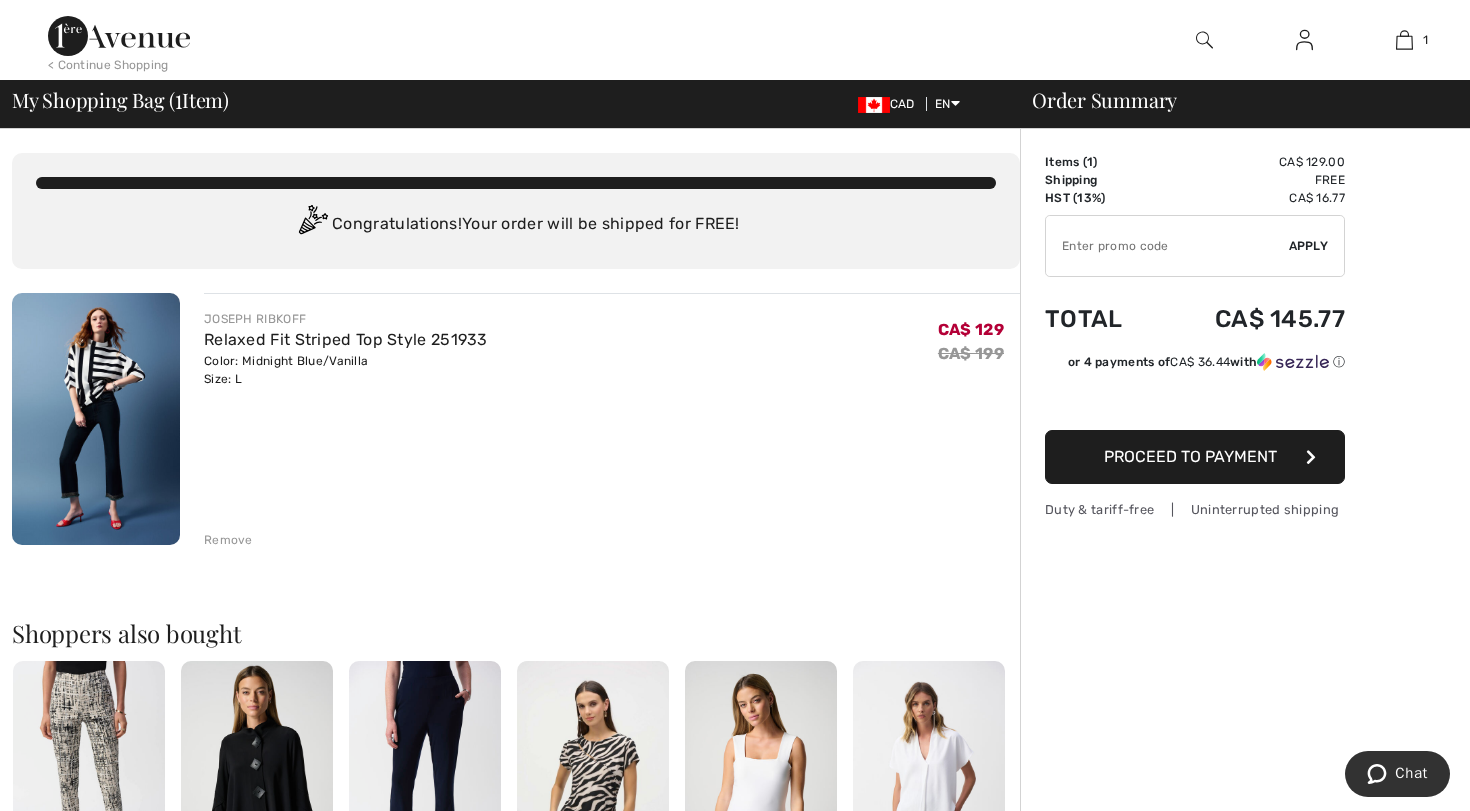 click at bounding box center (1167, 246) 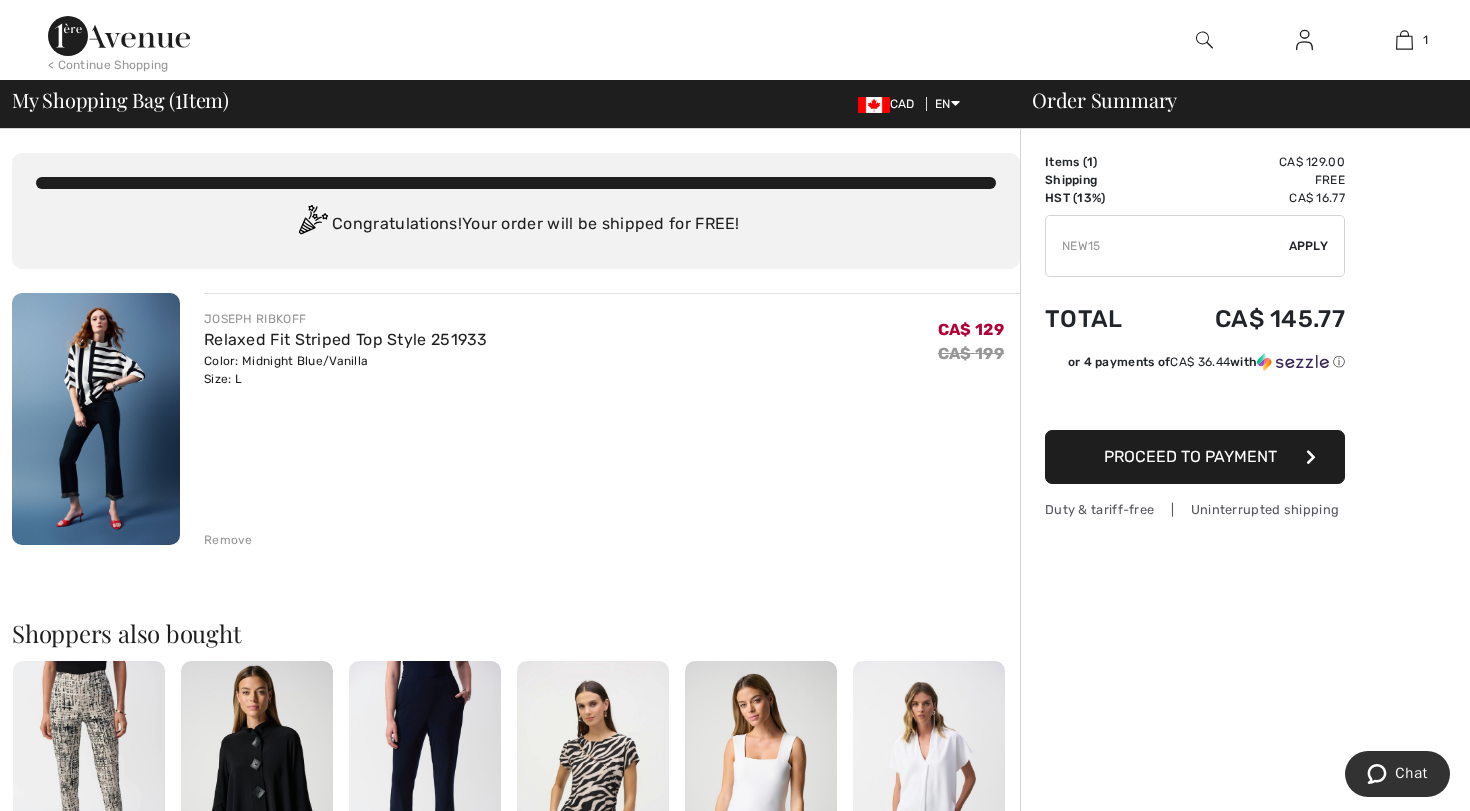 type on "NEW15" 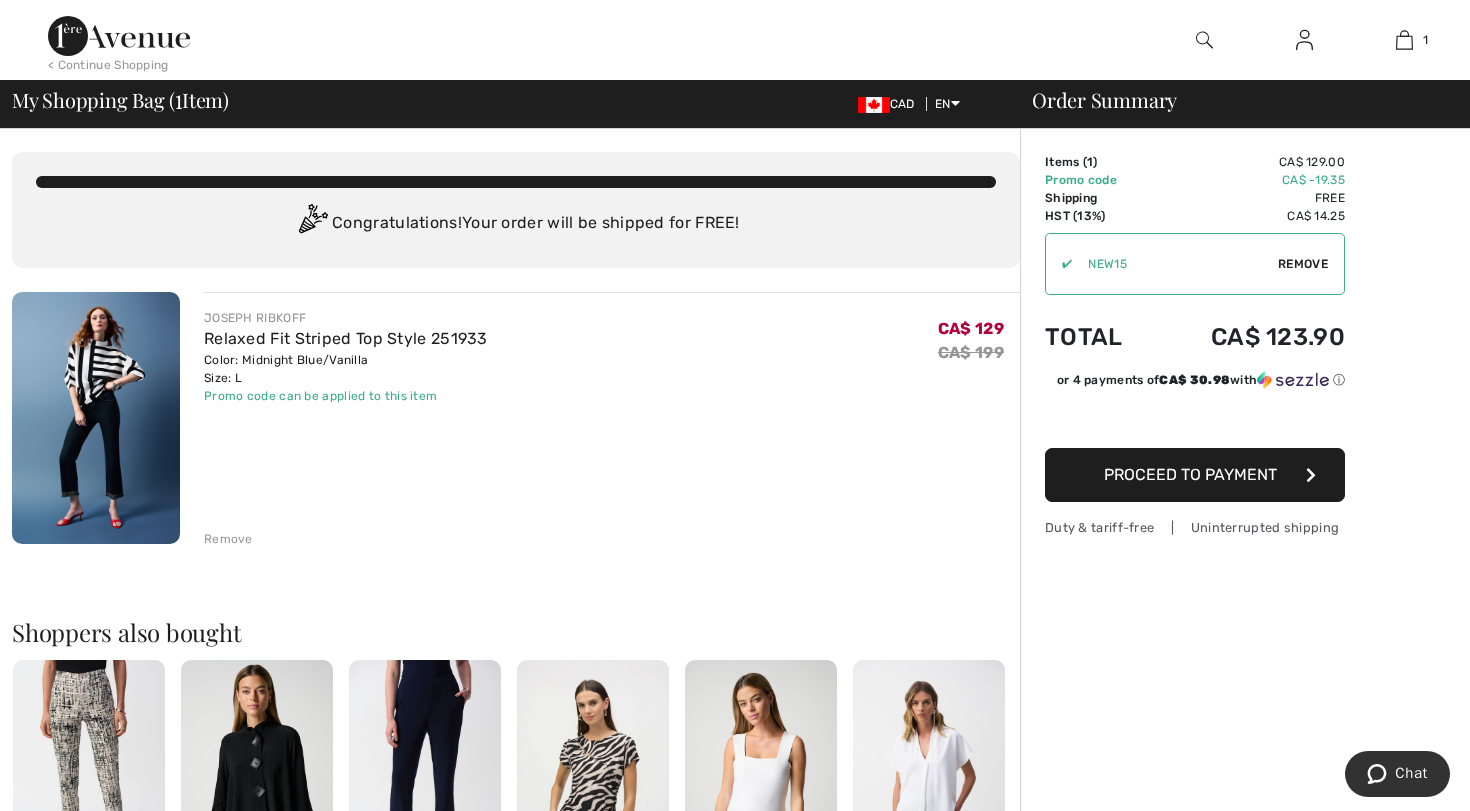 scroll, scrollTop: 1, scrollLeft: 0, axis: vertical 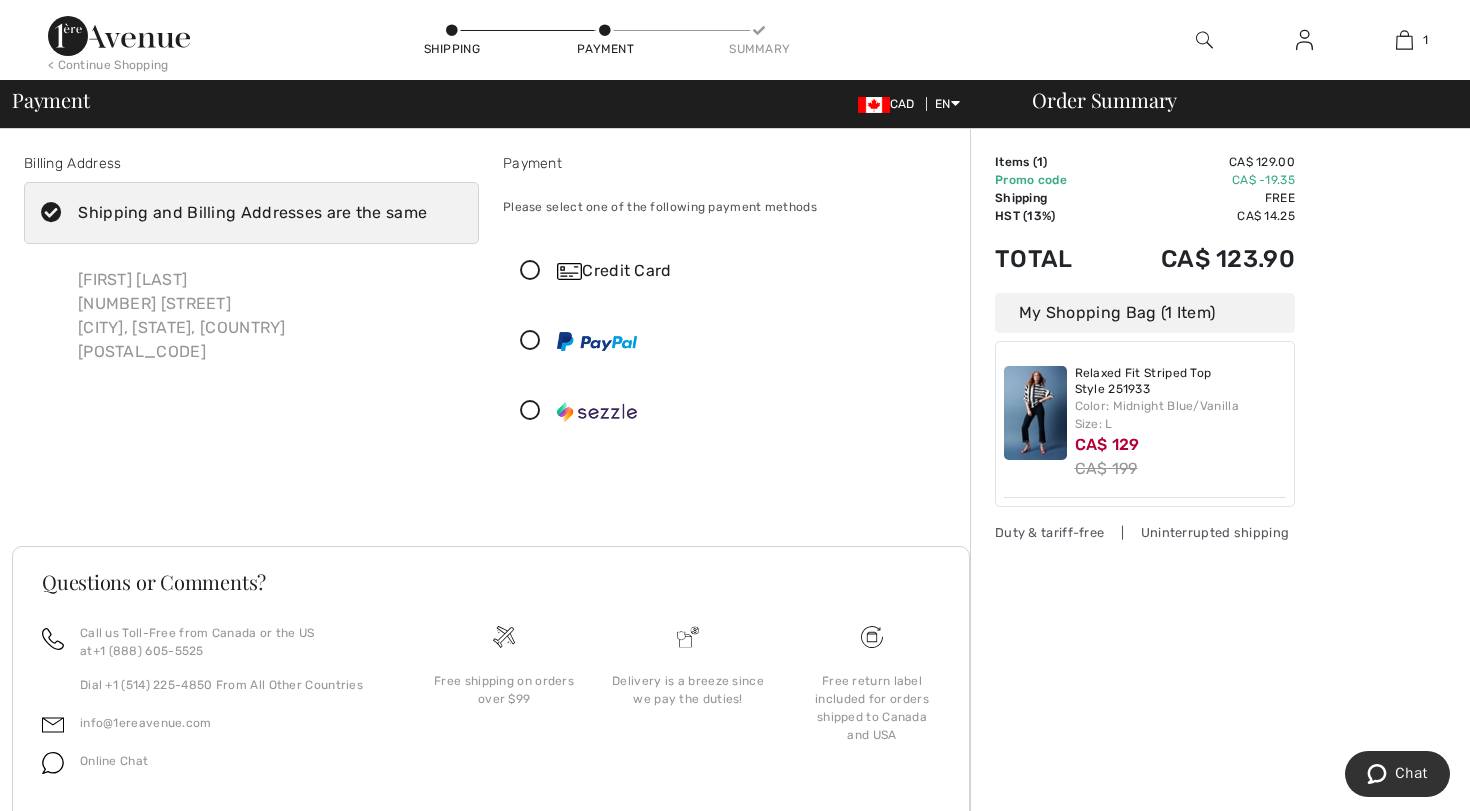 click at bounding box center [530, 271] 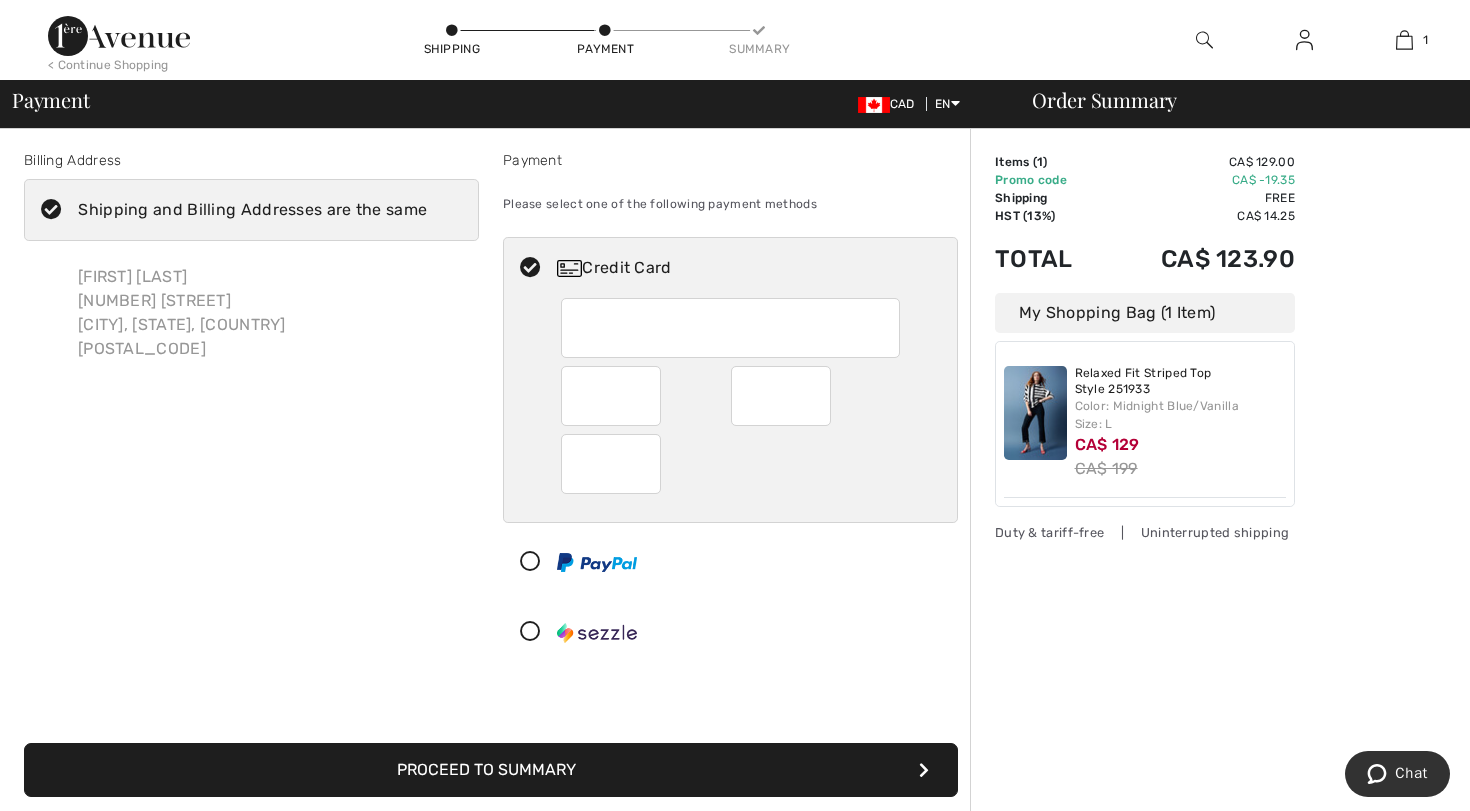 scroll, scrollTop: 3, scrollLeft: 0, axis: vertical 